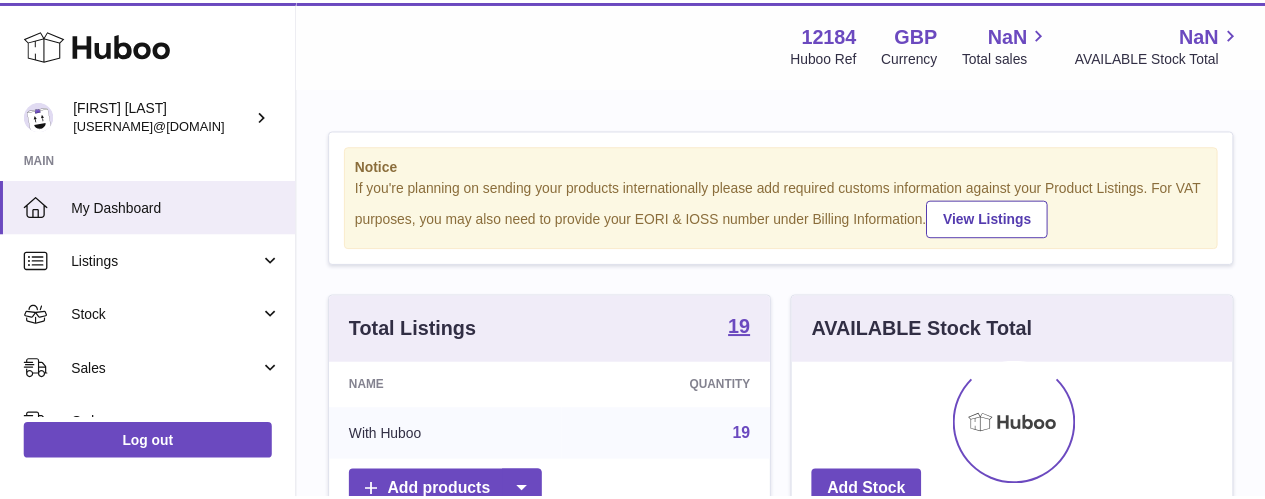 scroll, scrollTop: 0, scrollLeft: 0, axis: both 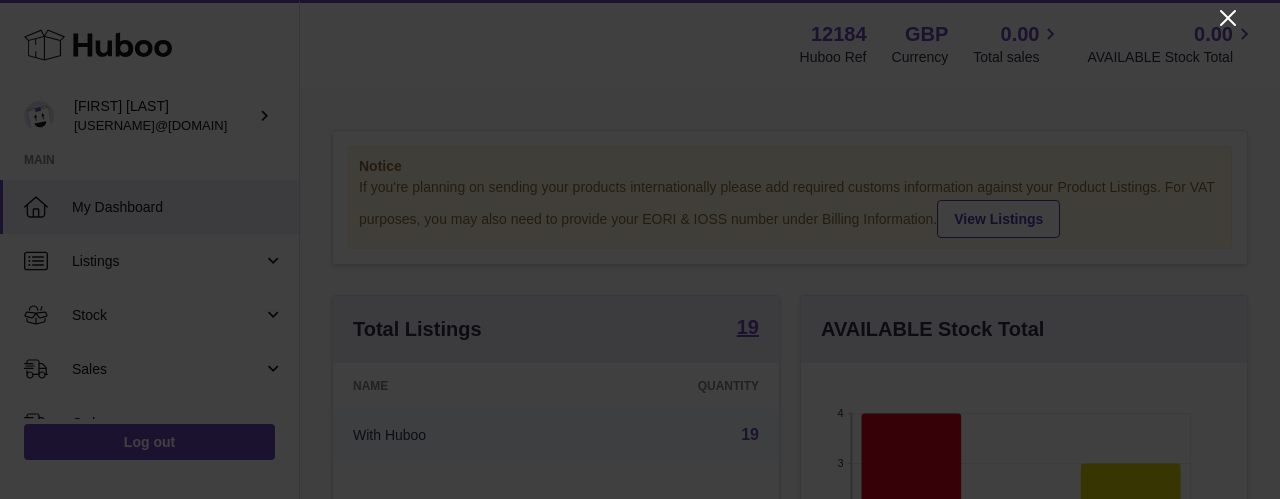 click 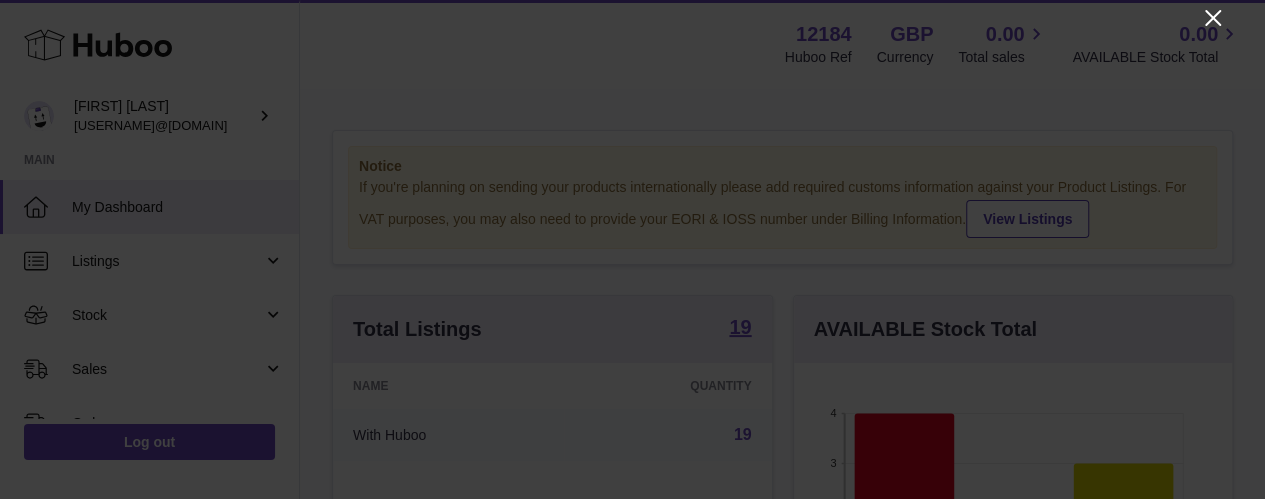 scroll, scrollTop: 312, scrollLeft: 438, axis: both 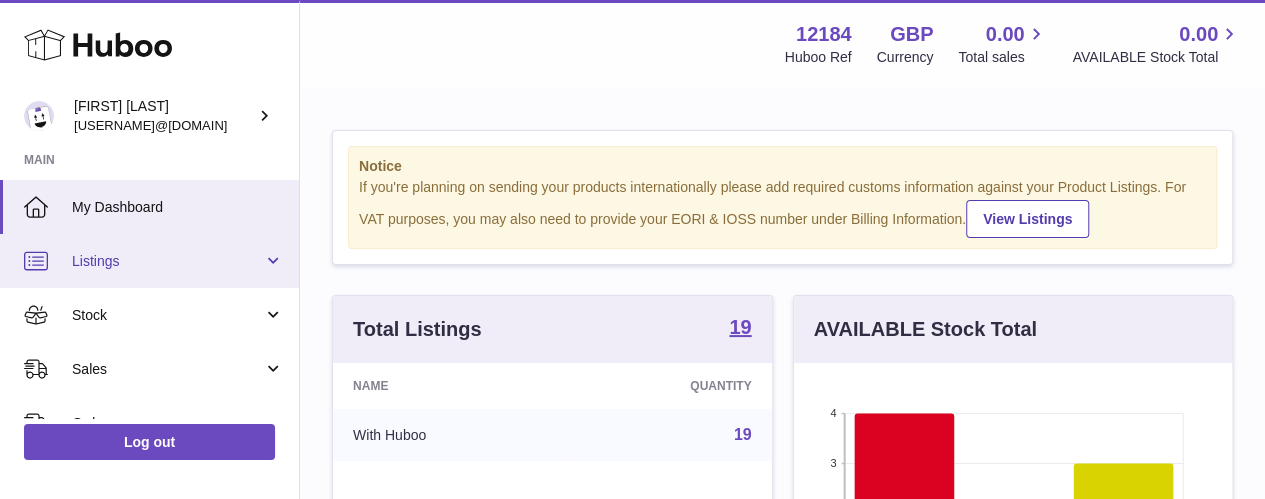 click on "Listings" at bounding box center [167, 261] 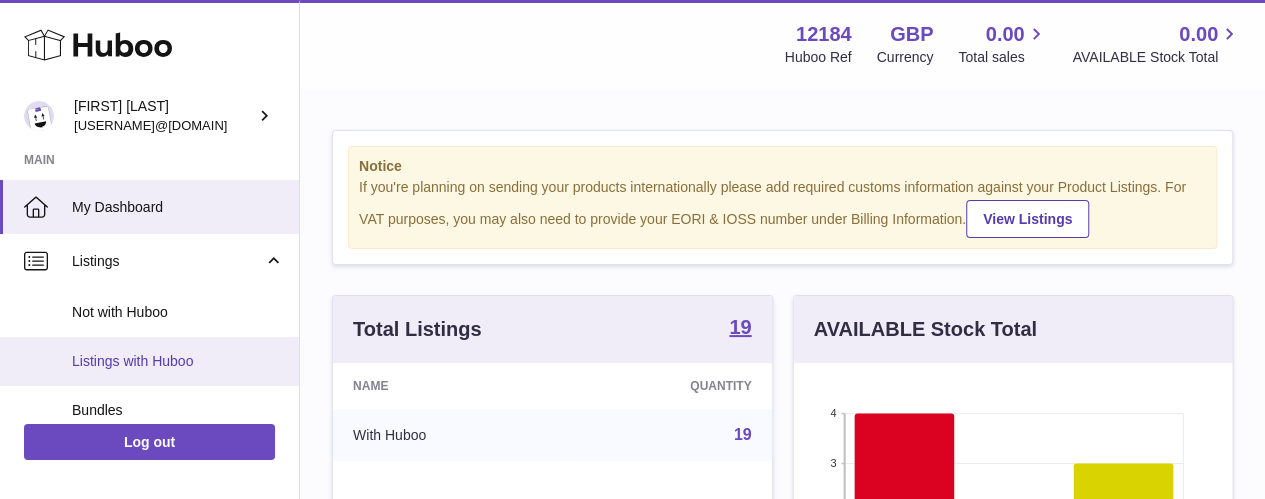 click on "Listings with Huboo" at bounding box center (178, 361) 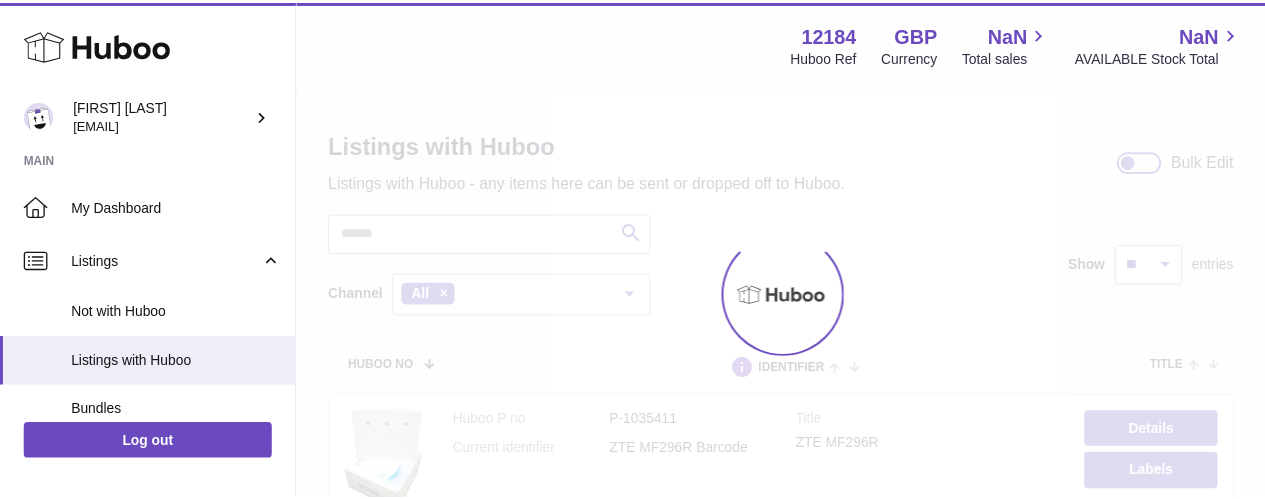 scroll, scrollTop: 0, scrollLeft: 0, axis: both 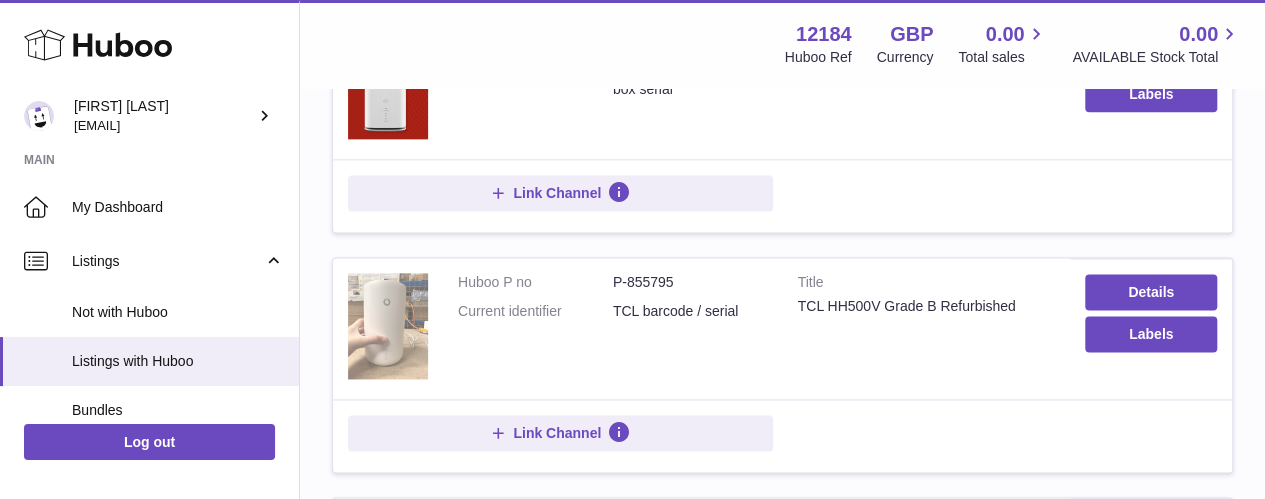 click at bounding box center [388, 326] 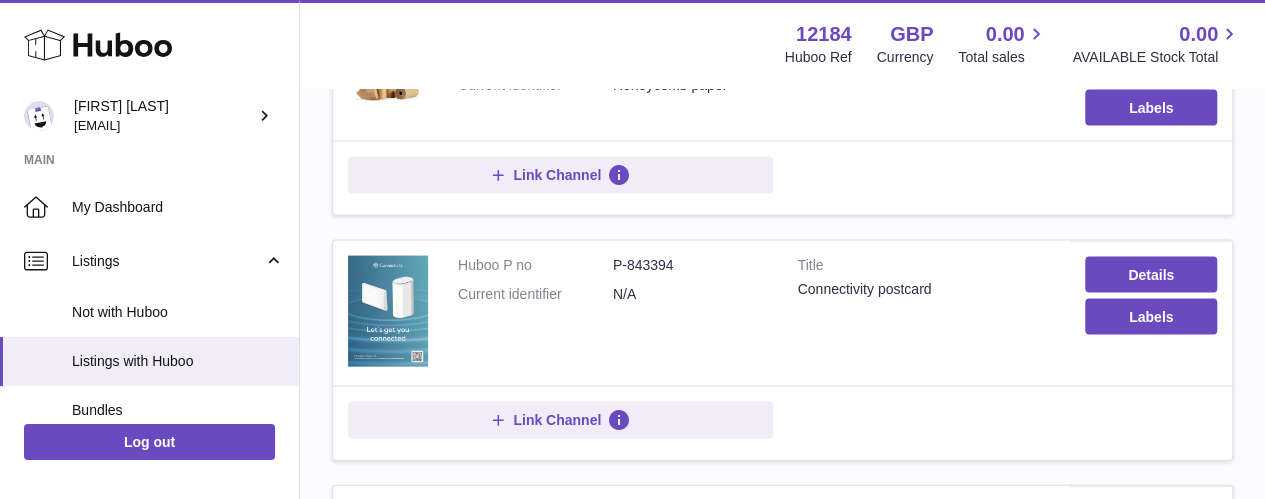 scroll, scrollTop: 1933, scrollLeft: 0, axis: vertical 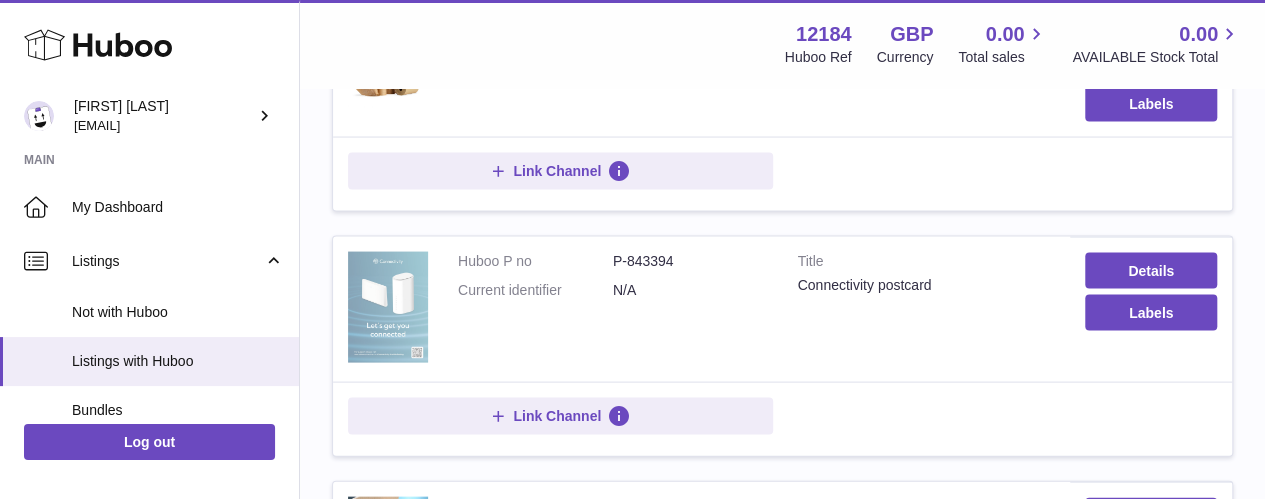 click at bounding box center (388, 307) 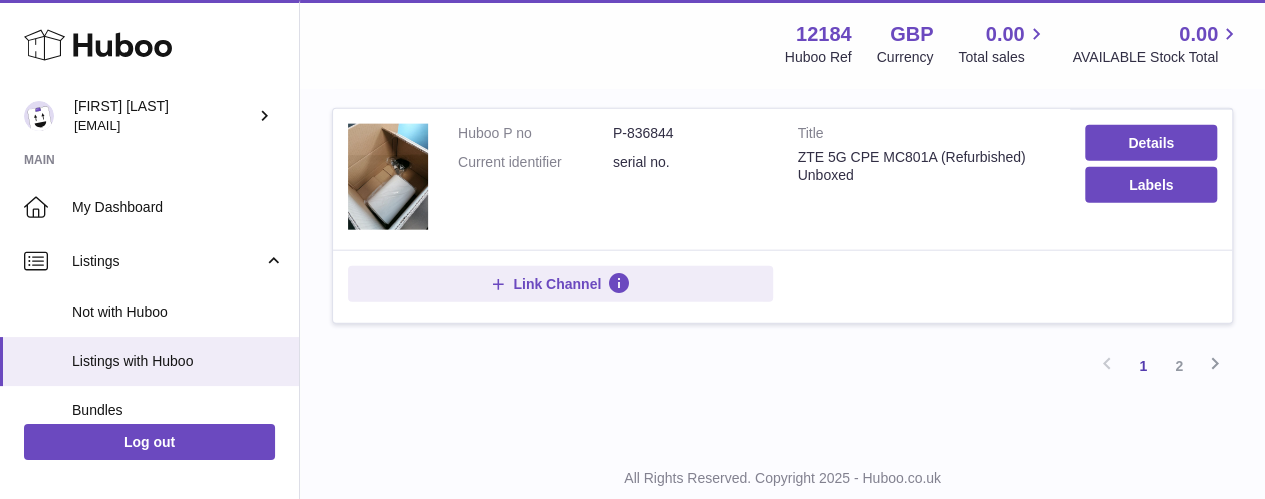 scroll, scrollTop: 2307, scrollLeft: 0, axis: vertical 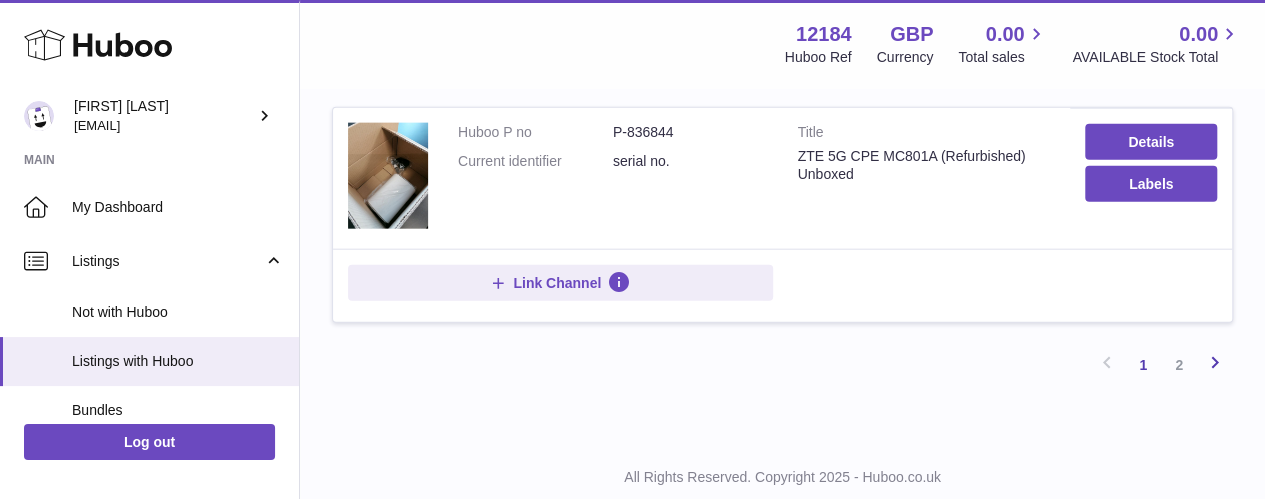 click at bounding box center [1215, 362] 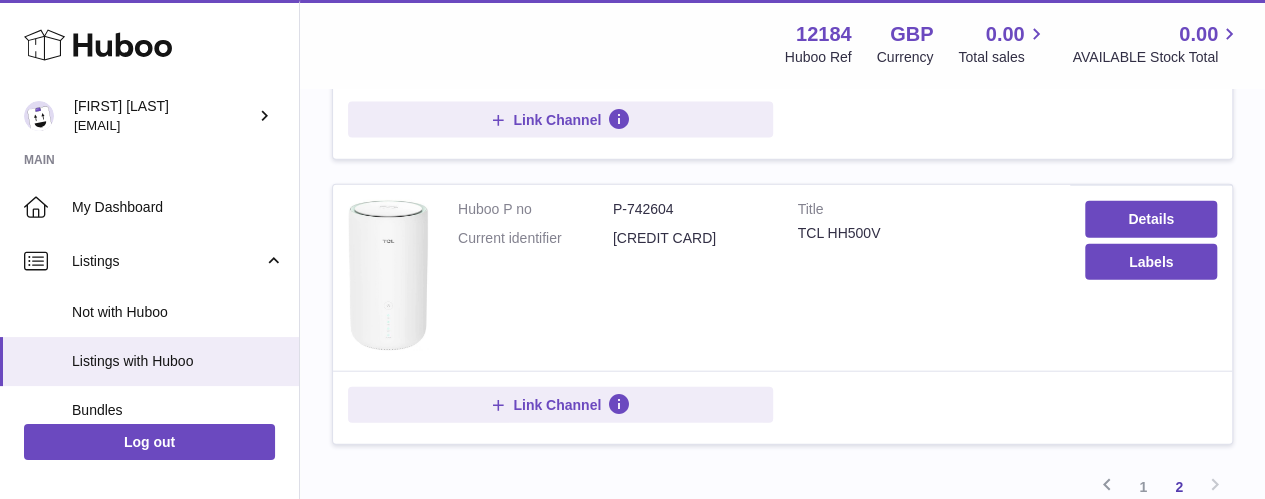 scroll, scrollTop: 2226, scrollLeft: 0, axis: vertical 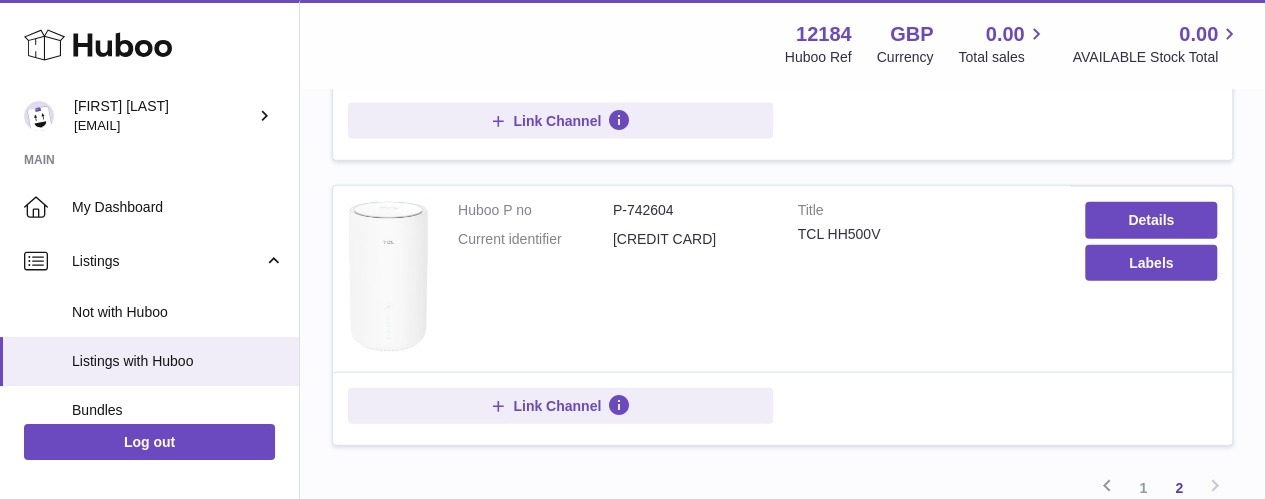 click at bounding box center (388, 276) 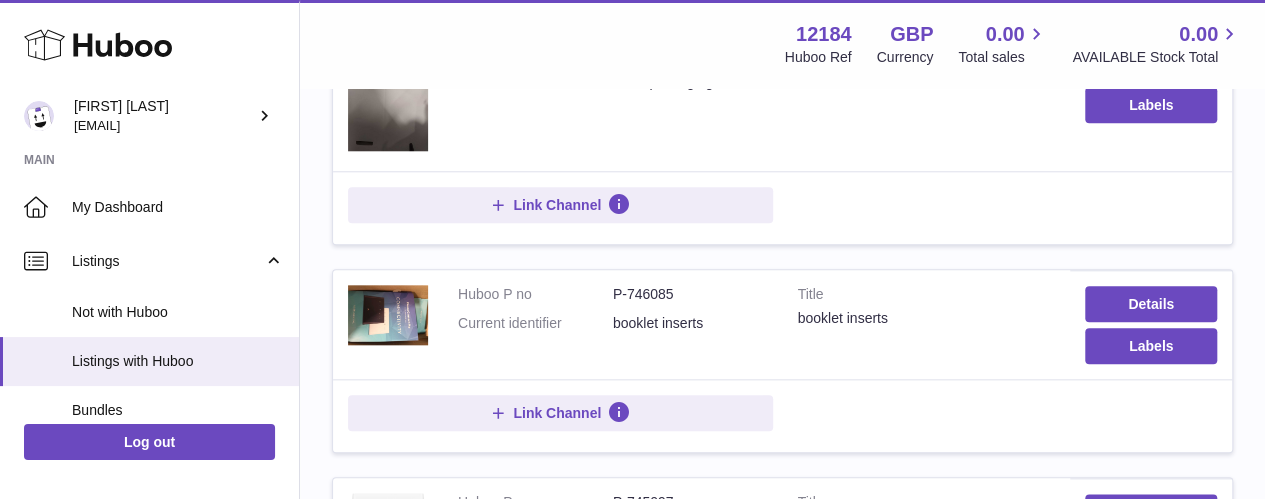 scroll, scrollTop: 935, scrollLeft: 0, axis: vertical 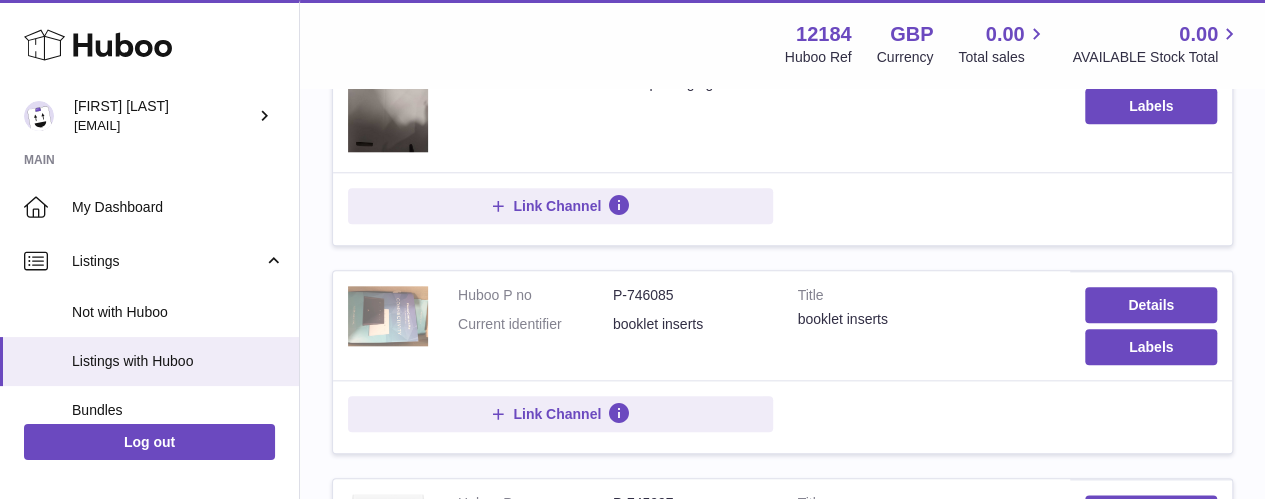 click at bounding box center (388, 316) 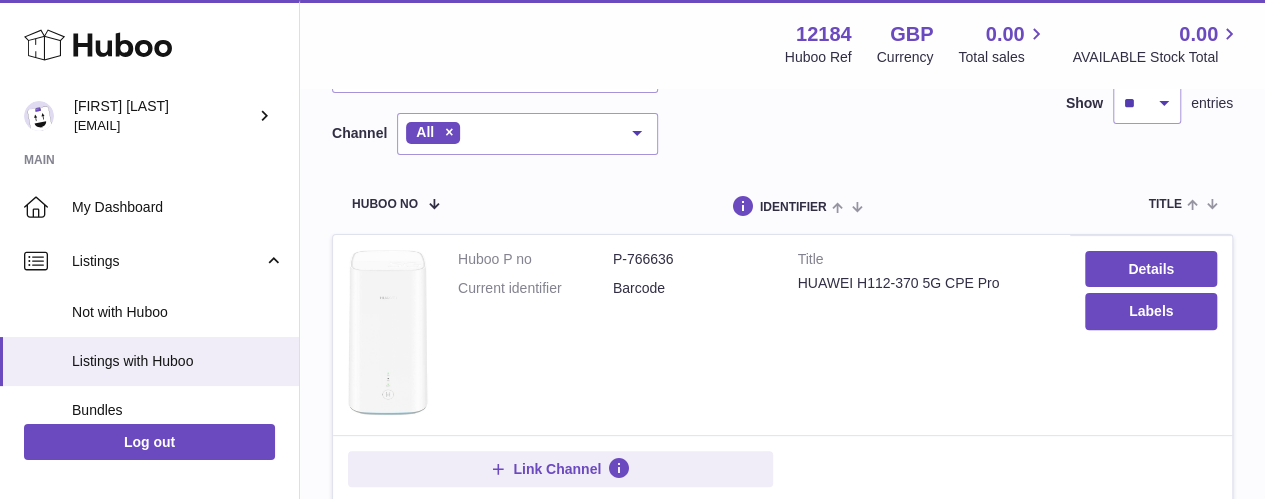 scroll, scrollTop: 0, scrollLeft: 0, axis: both 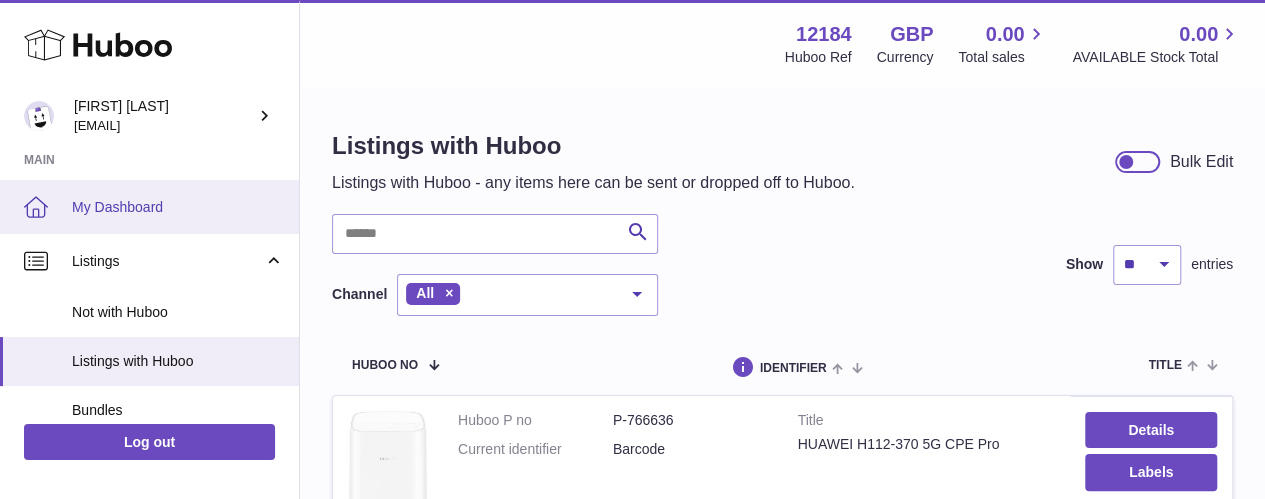 click on "My Dashboard" at bounding box center (178, 207) 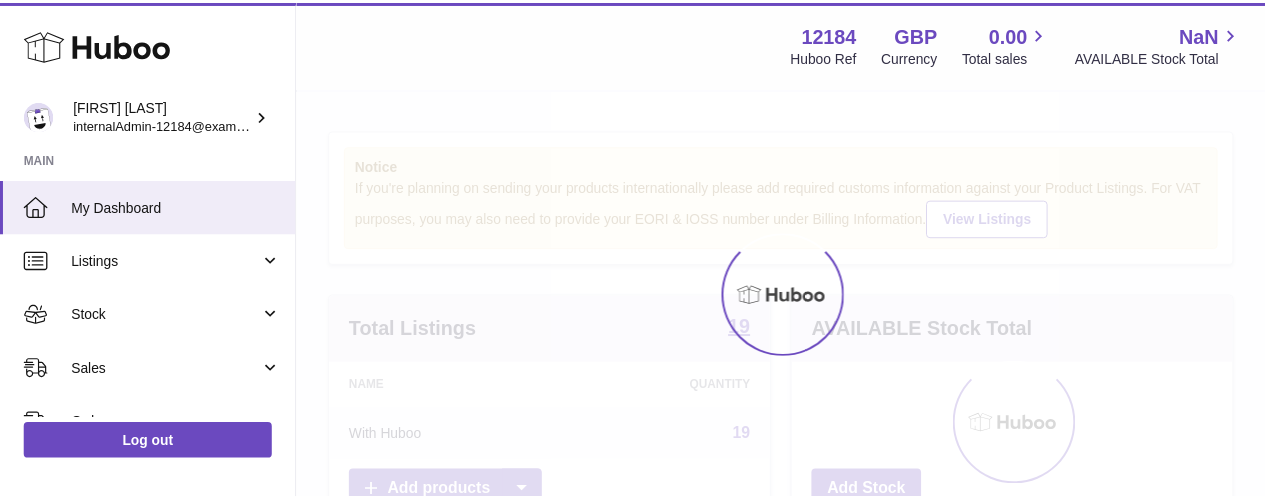 scroll, scrollTop: 0, scrollLeft: 0, axis: both 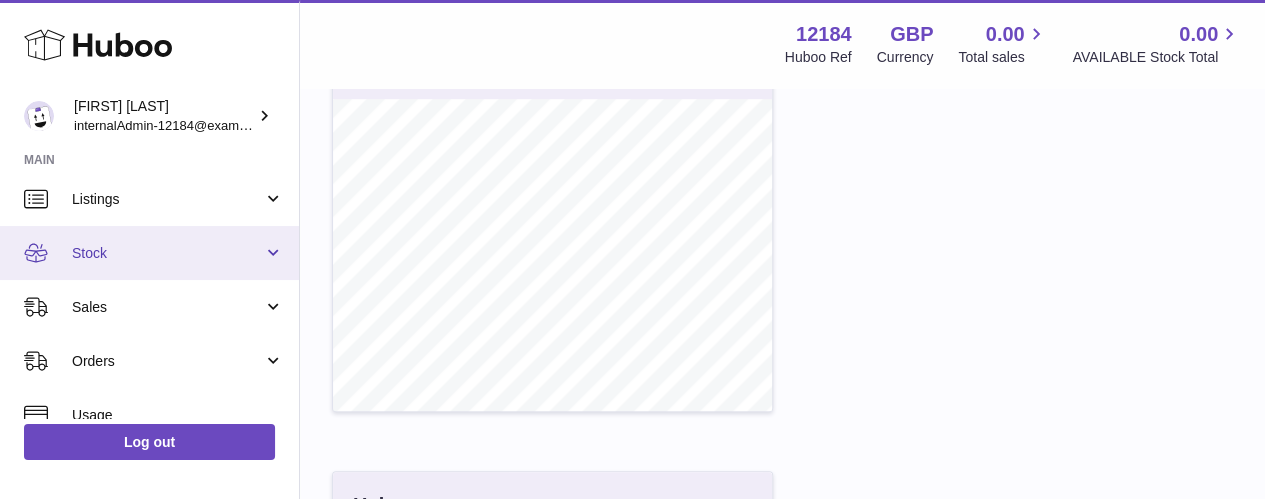 click on "Stock" at bounding box center [167, 253] 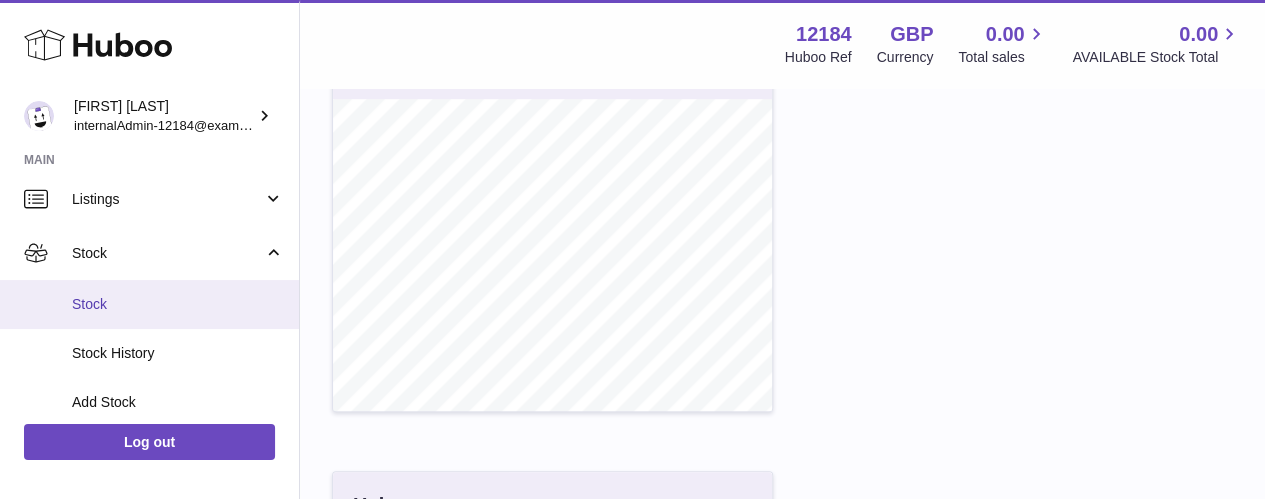 click on "Stock" at bounding box center [178, 304] 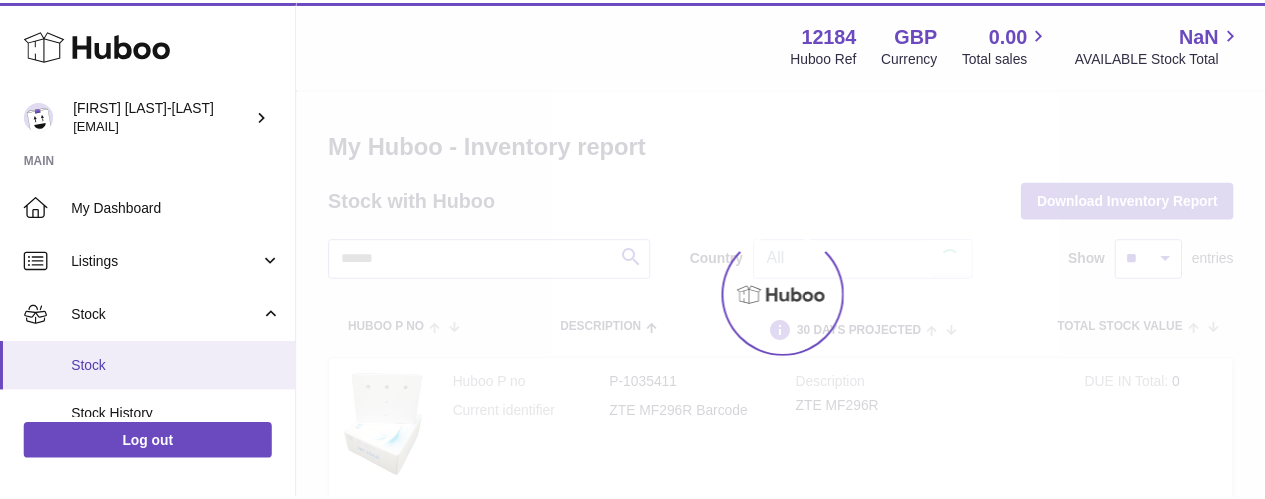 scroll, scrollTop: 0, scrollLeft: 0, axis: both 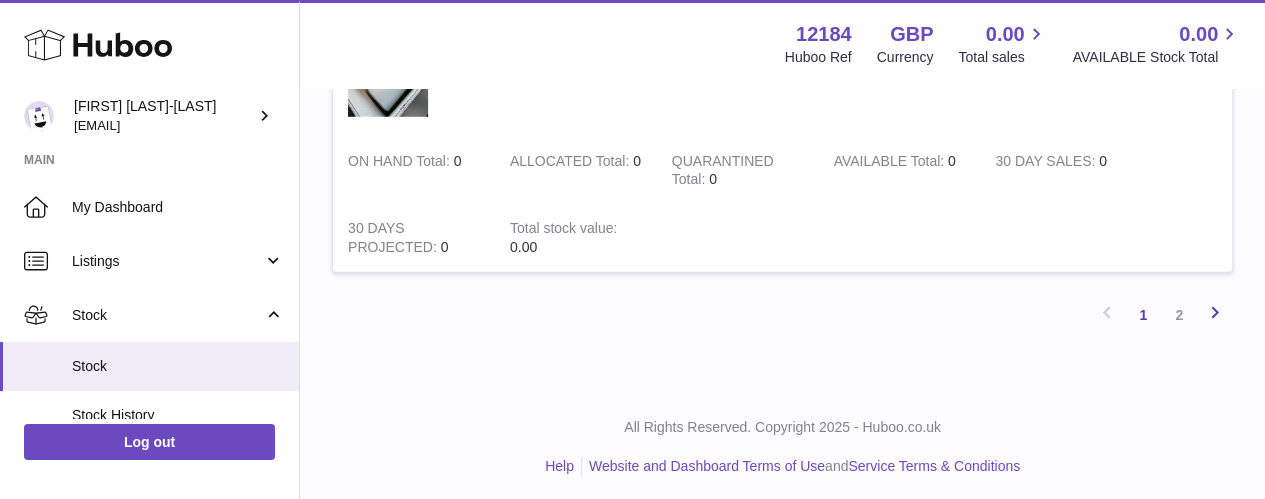 click at bounding box center (1215, 312) 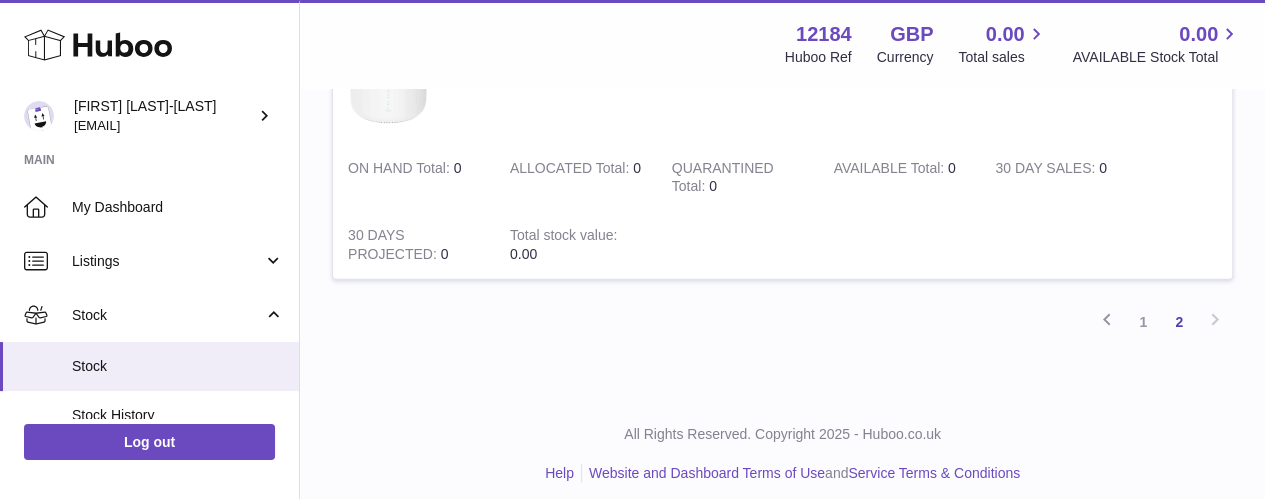 scroll, scrollTop: 2891, scrollLeft: 0, axis: vertical 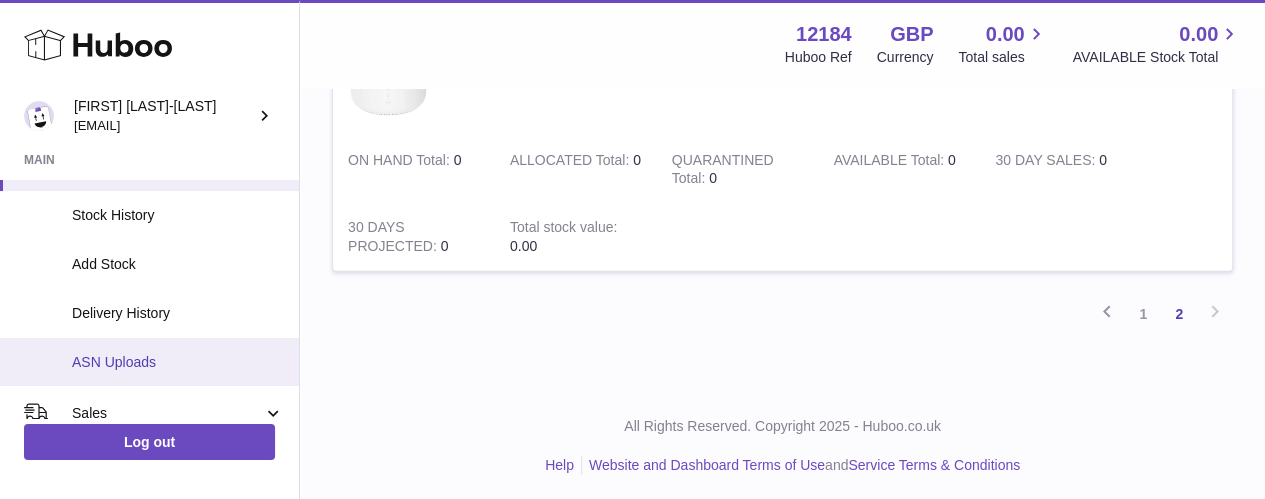 click on "ASN Uploads" at bounding box center [178, 362] 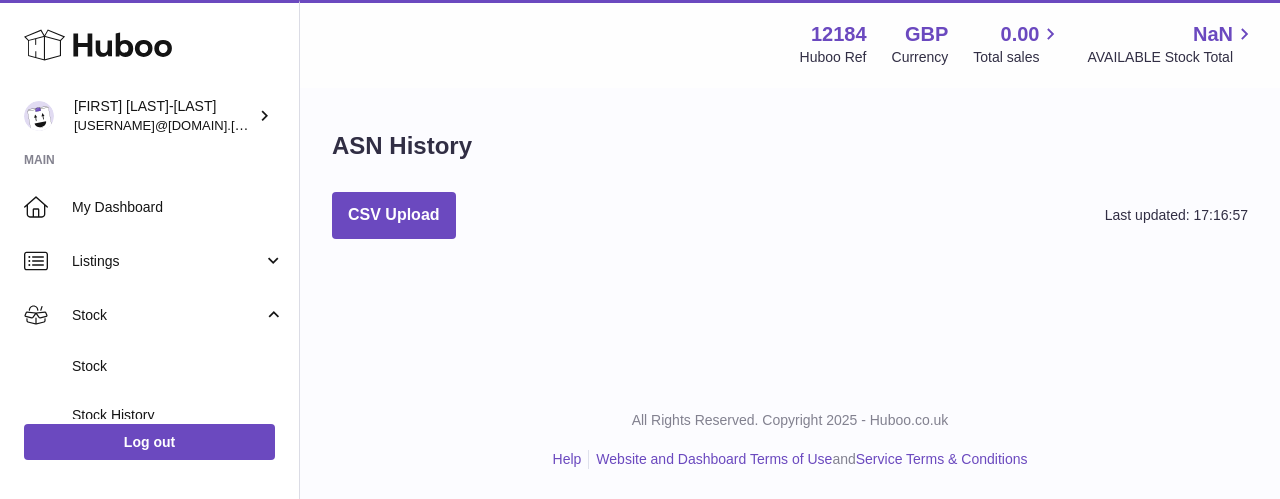 scroll, scrollTop: 0, scrollLeft: 0, axis: both 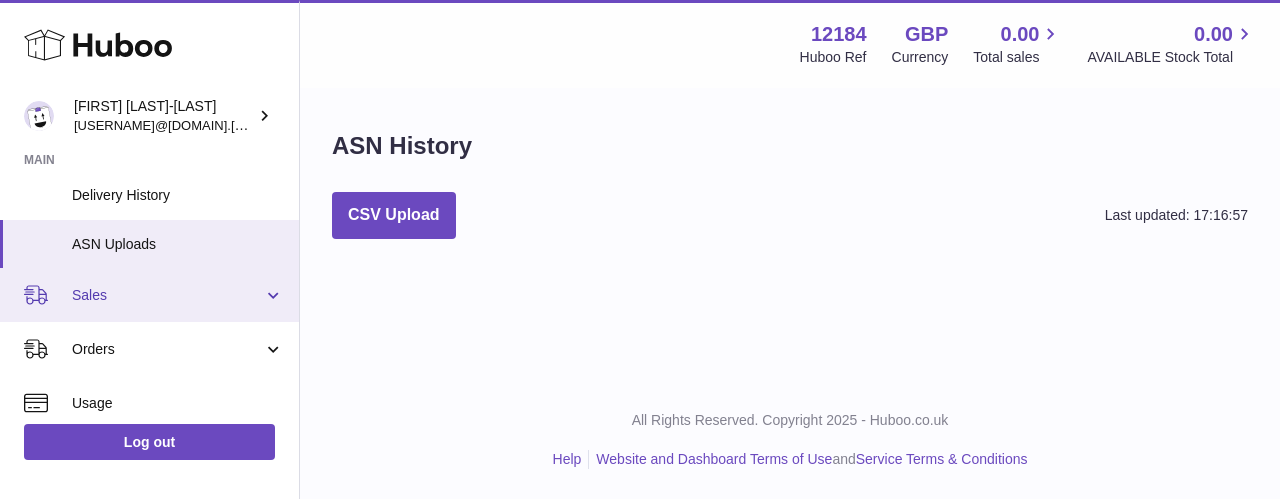 click on "Sales" at bounding box center (167, 295) 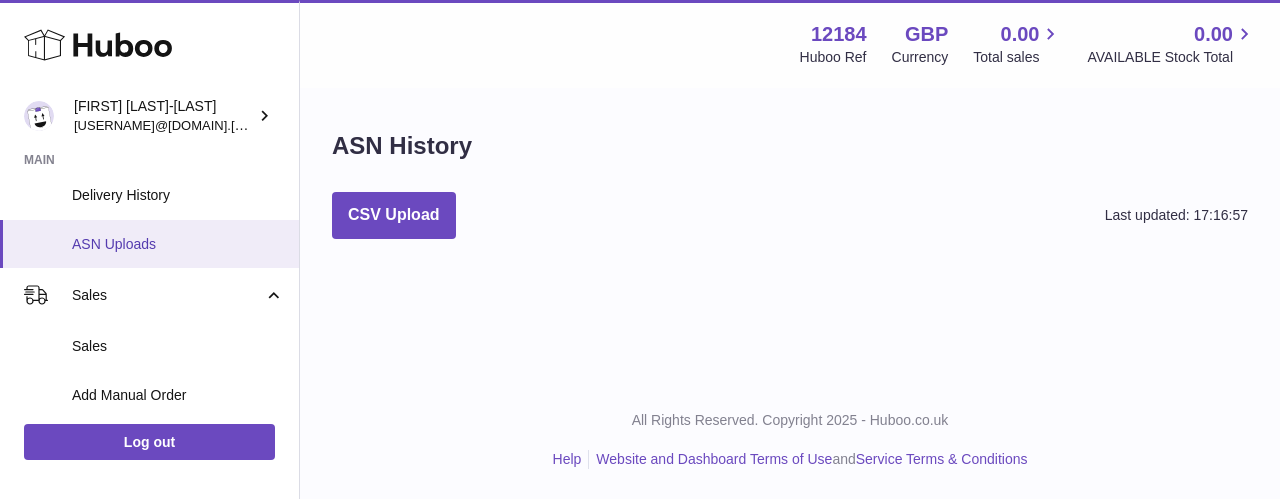 click on "ASN Uploads" at bounding box center [178, 244] 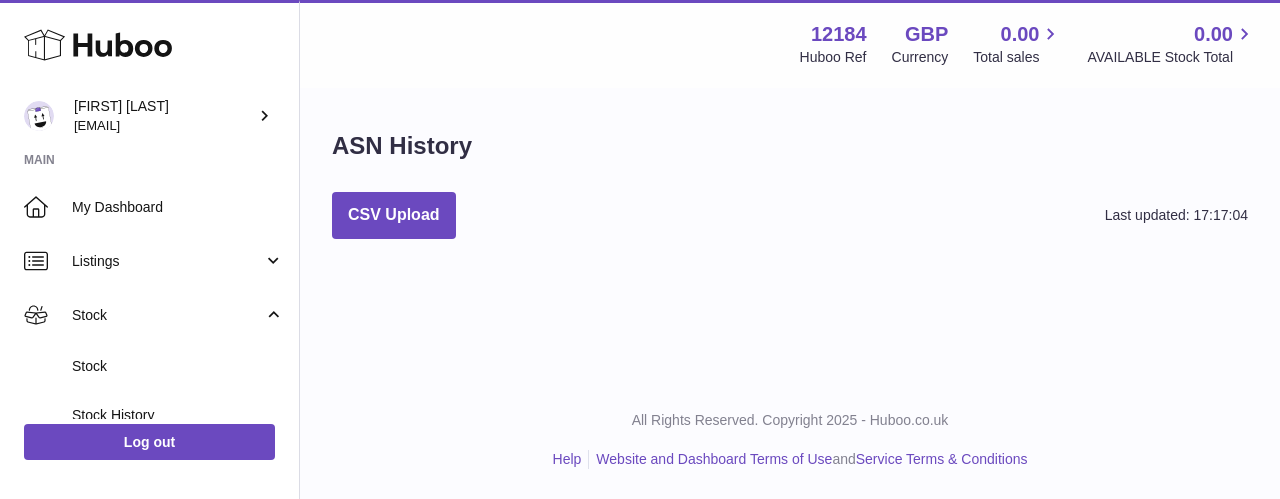 scroll, scrollTop: 0, scrollLeft: 0, axis: both 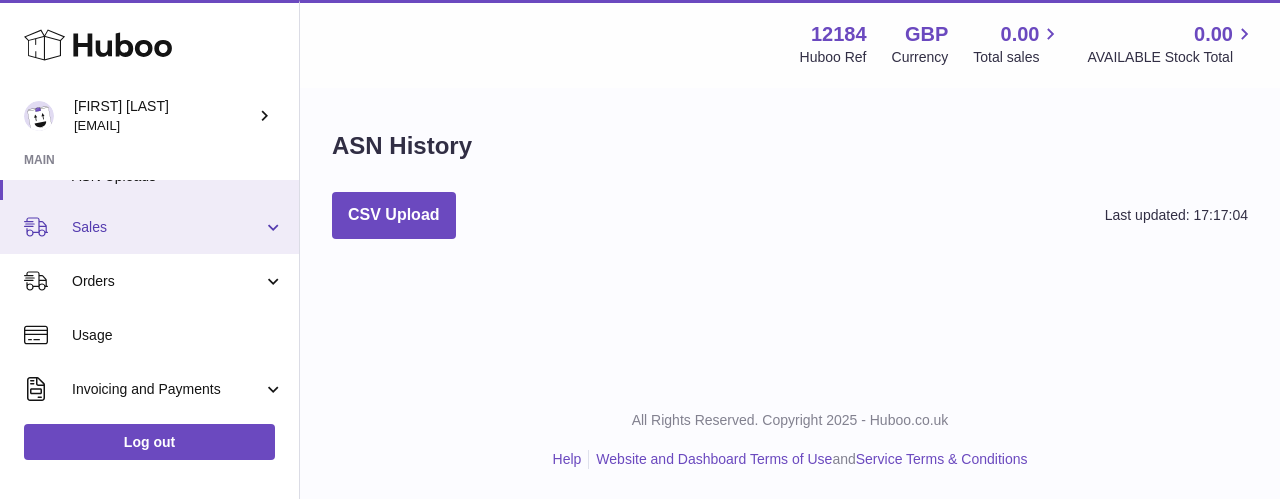 click on "Sales" at bounding box center (167, 227) 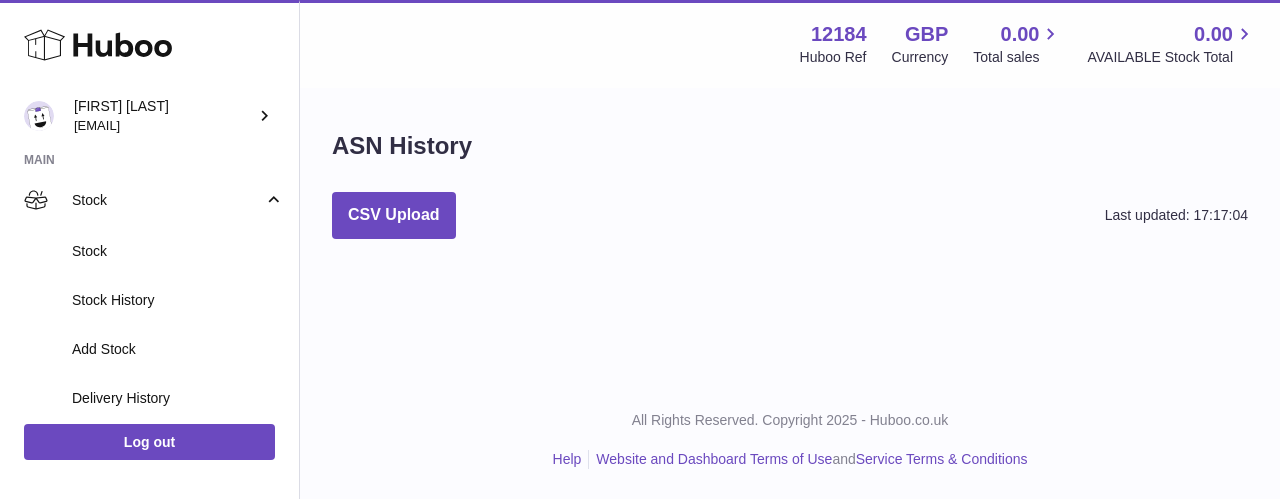 scroll, scrollTop: 114, scrollLeft: 0, axis: vertical 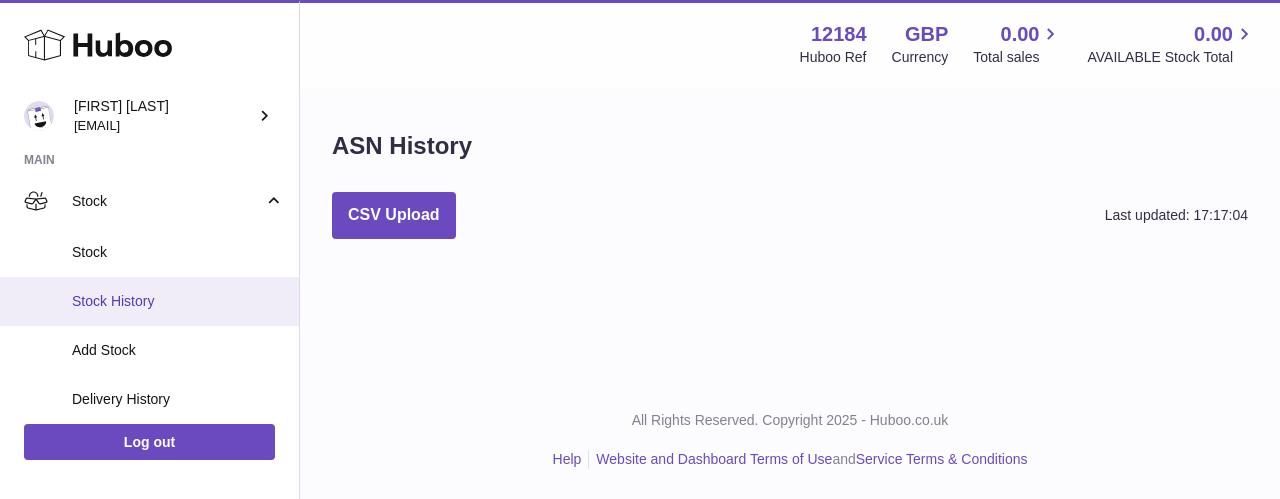 click on "Stock History" at bounding box center (178, 301) 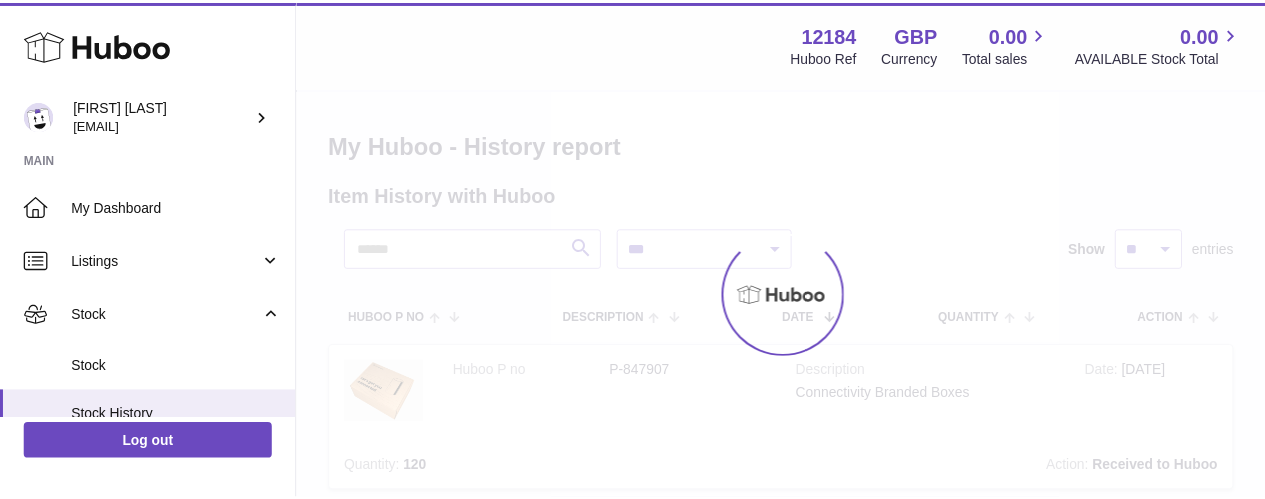 scroll, scrollTop: 0, scrollLeft: 0, axis: both 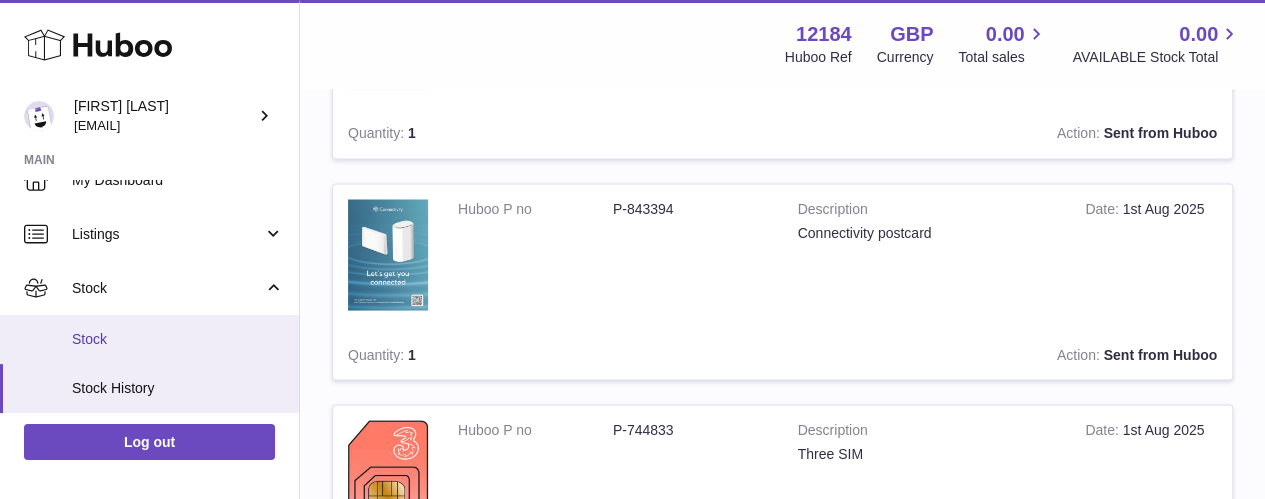 click on "Stock" at bounding box center (178, 339) 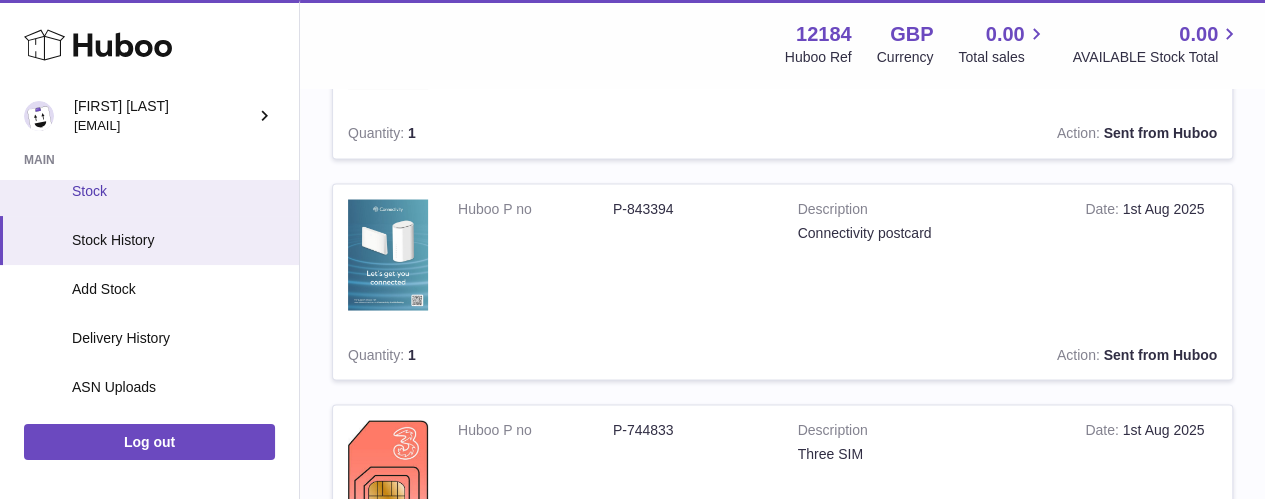 scroll, scrollTop: 179, scrollLeft: 0, axis: vertical 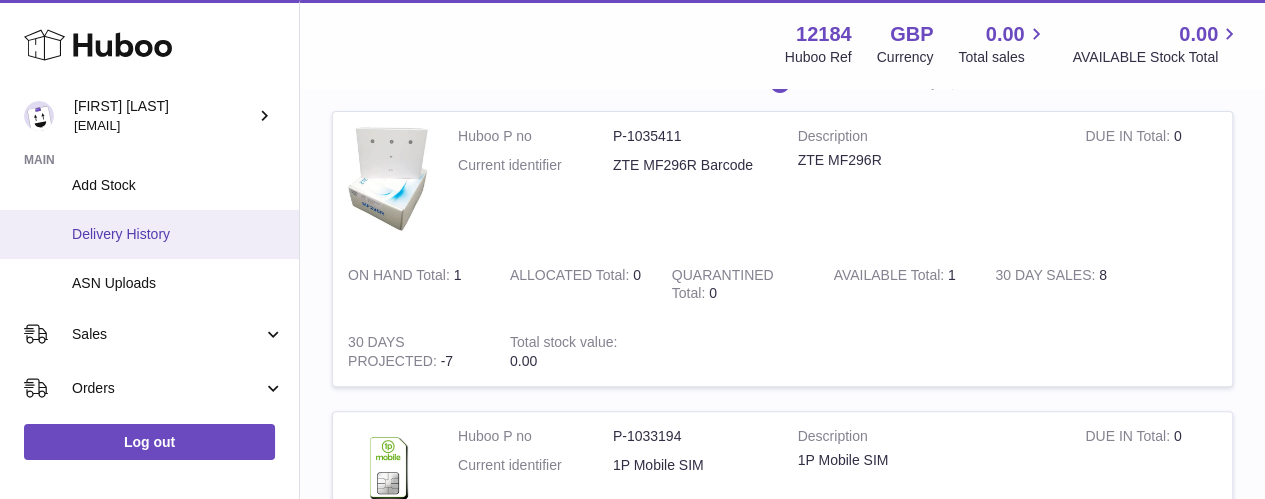 click on "Delivery History" at bounding box center (178, 234) 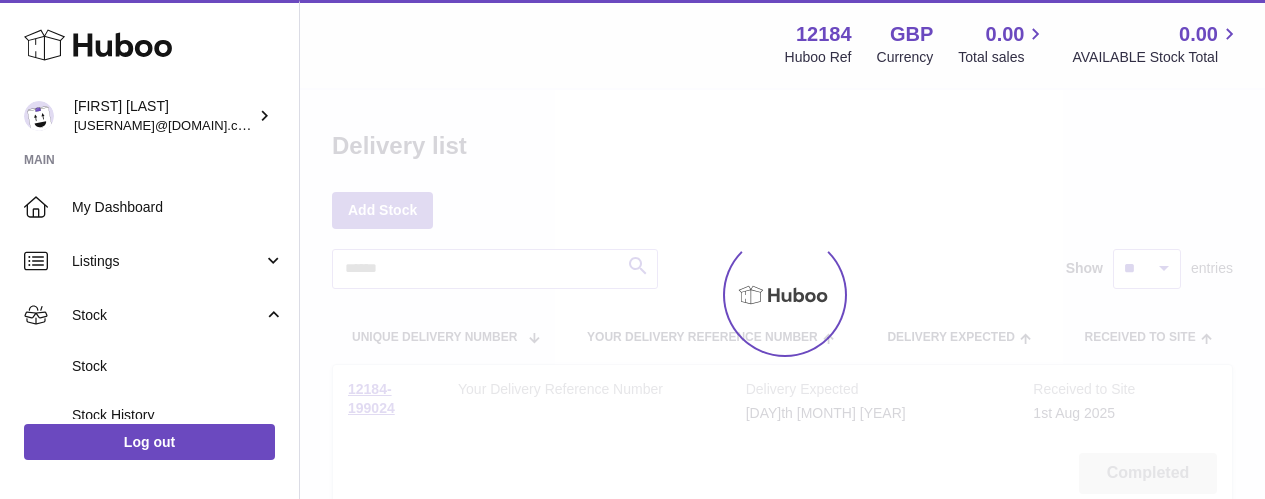 scroll, scrollTop: 0, scrollLeft: 0, axis: both 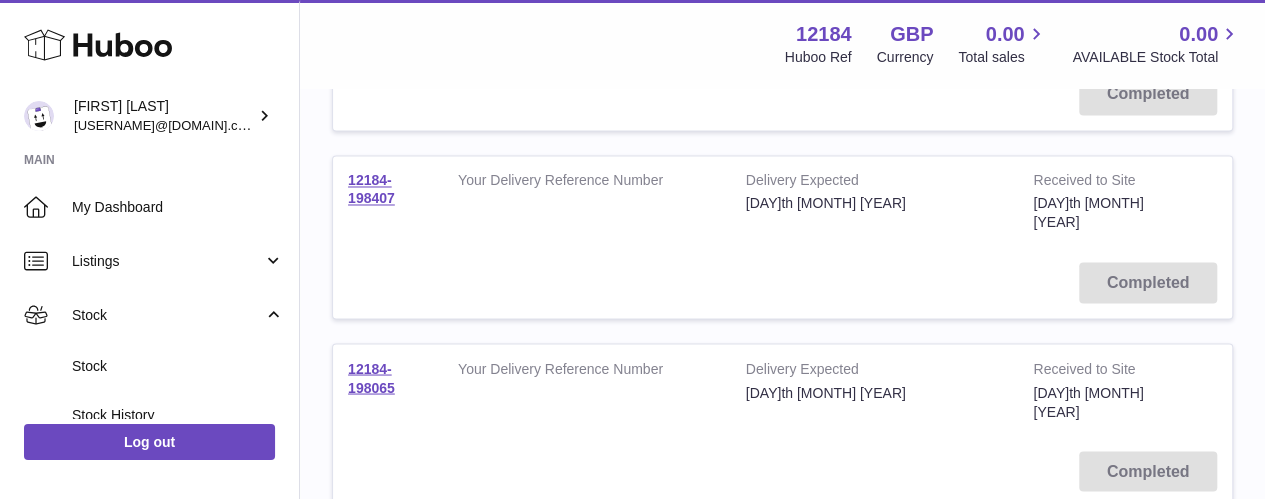 click on "2" at bounding box center (927, 549) 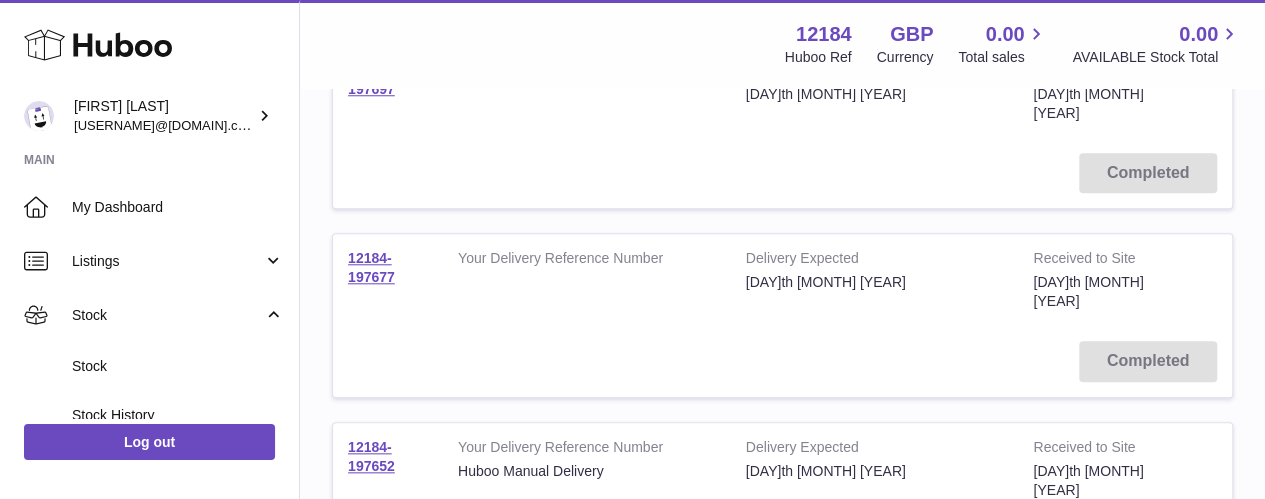 scroll, scrollTop: 870, scrollLeft: 0, axis: vertical 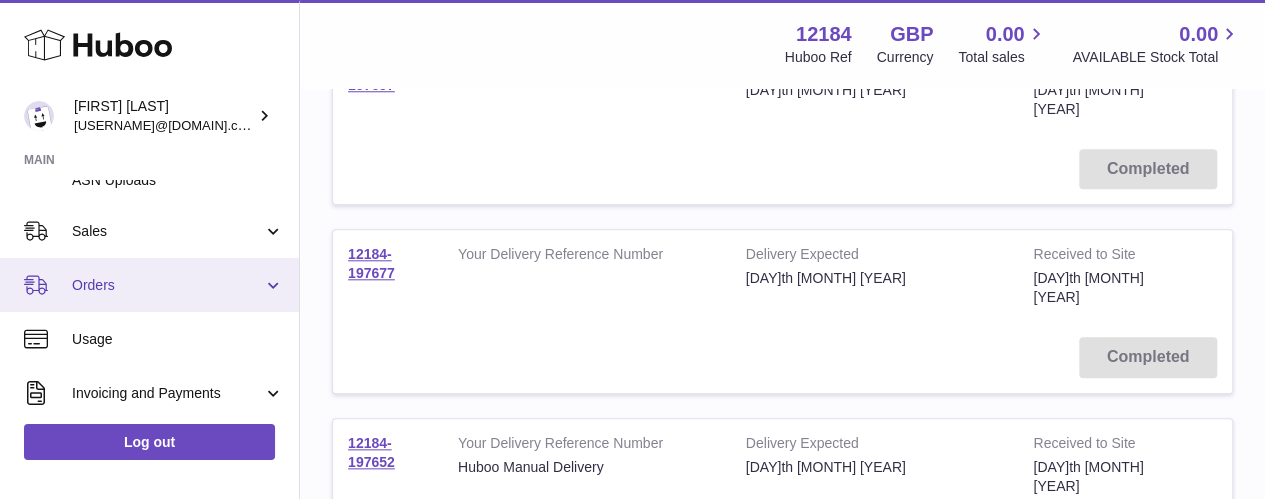 click on "Orders" at bounding box center [149, 285] 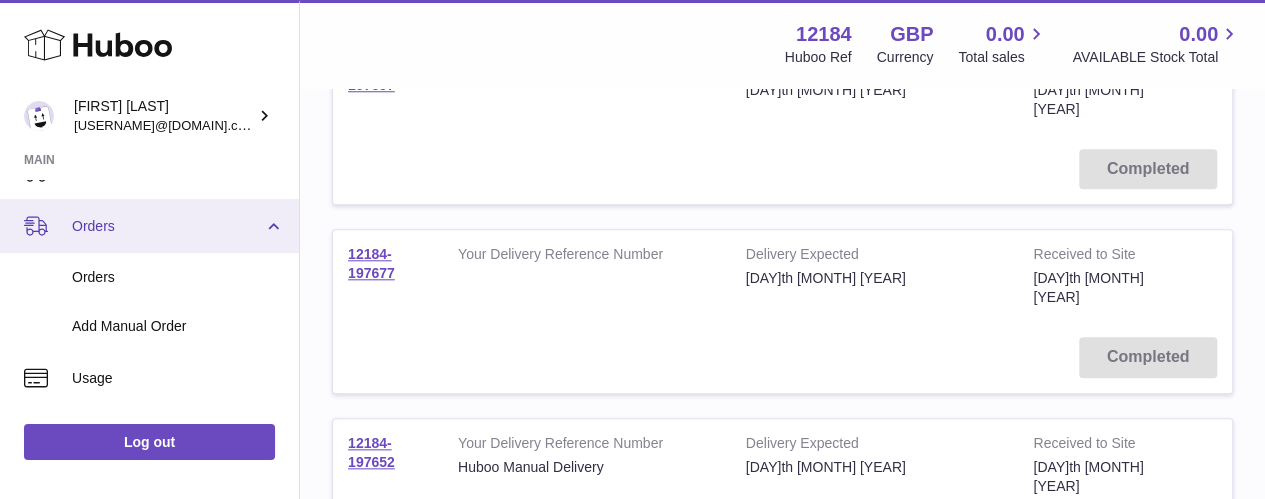 scroll, scrollTop: 440, scrollLeft: 0, axis: vertical 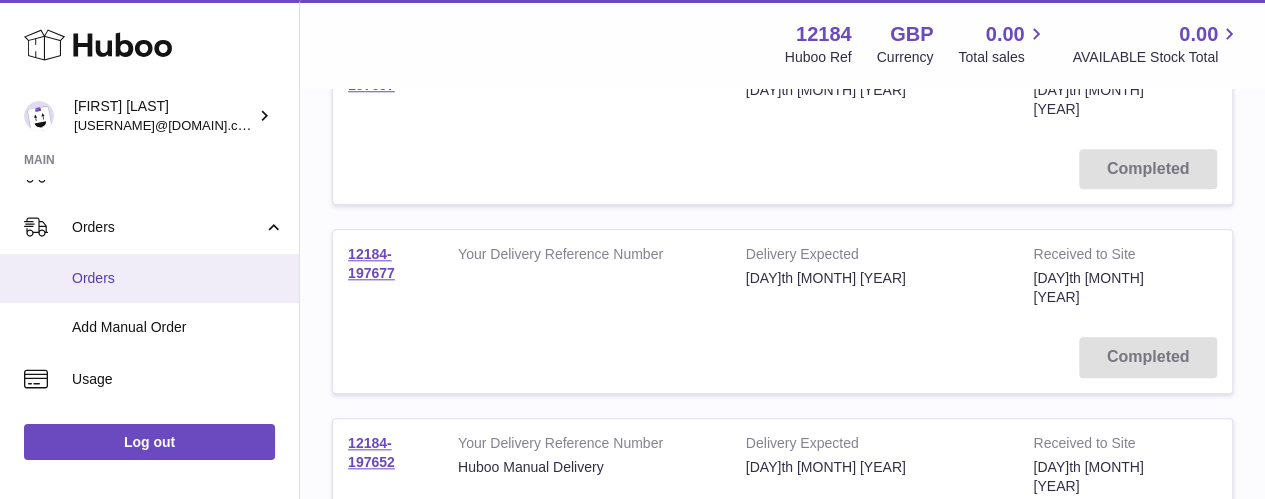 click on "Orders" at bounding box center (178, 278) 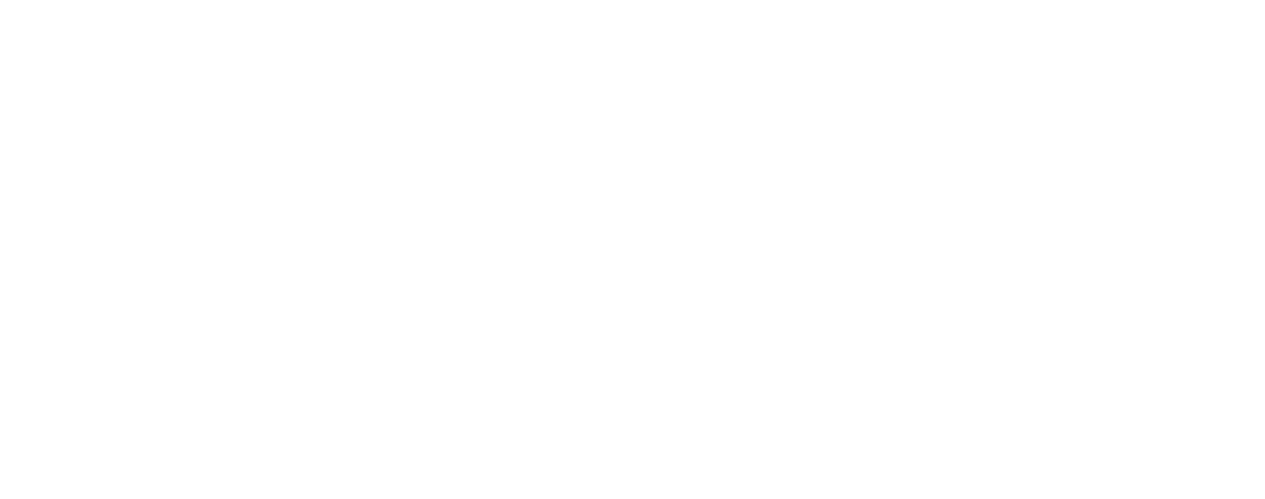 scroll, scrollTop: 0, scrollLeft: 0, axis: both 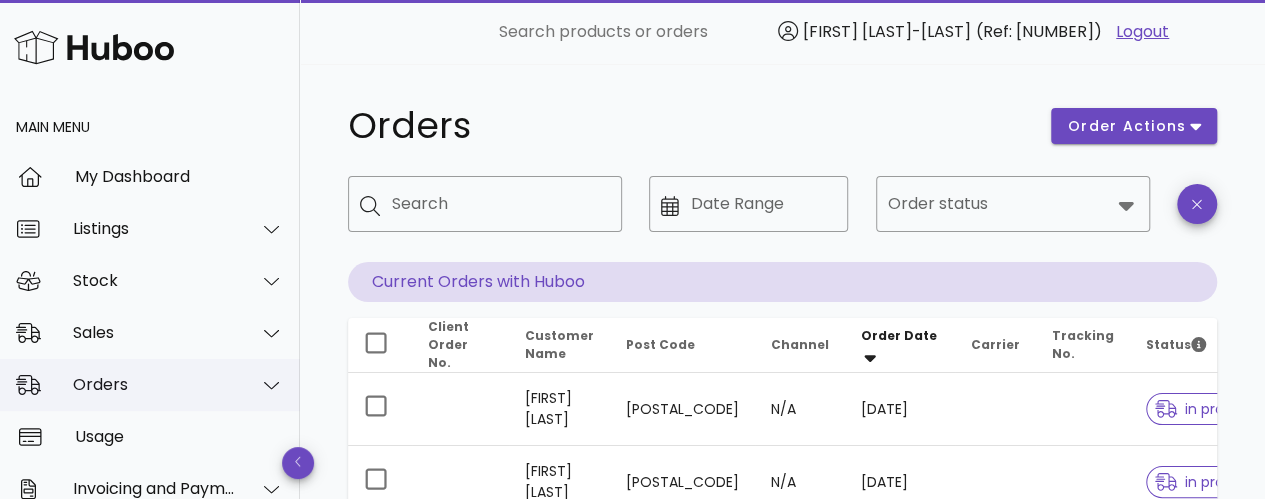 click 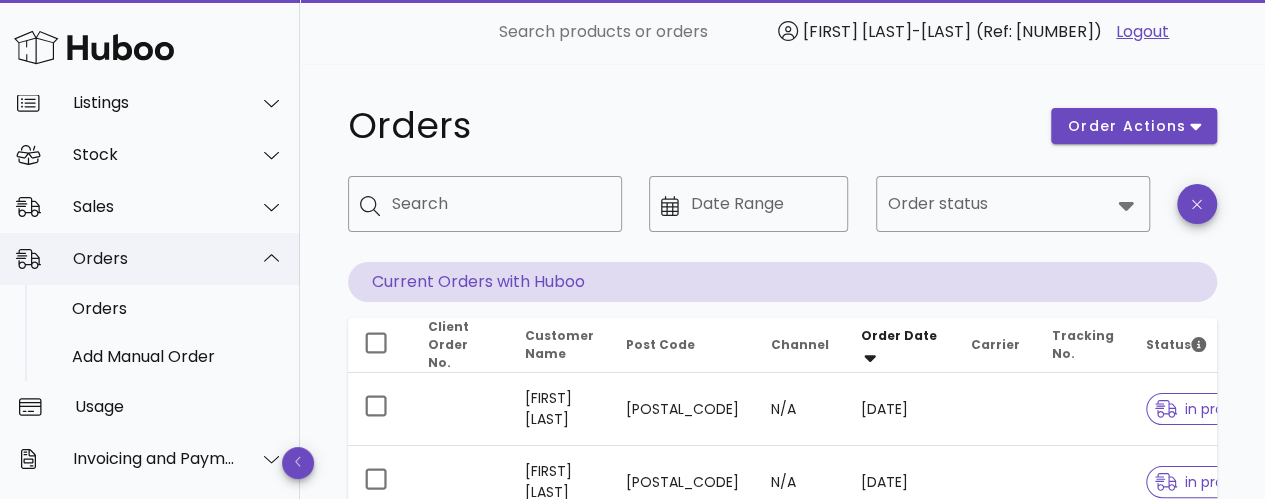 scroll, scrollTop: 134, scrollLeft: 0, axis: vertical 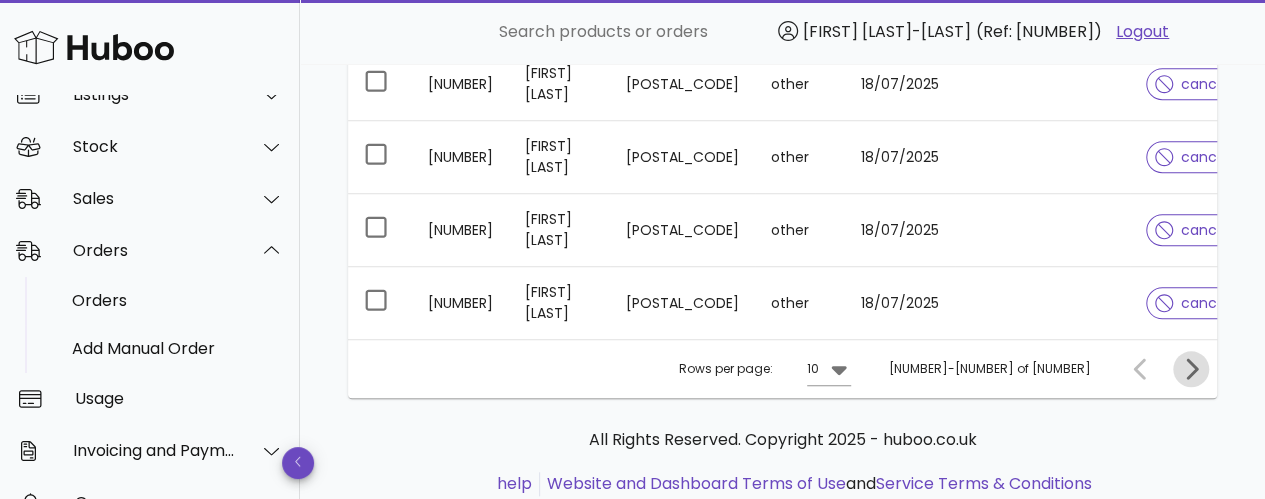 click 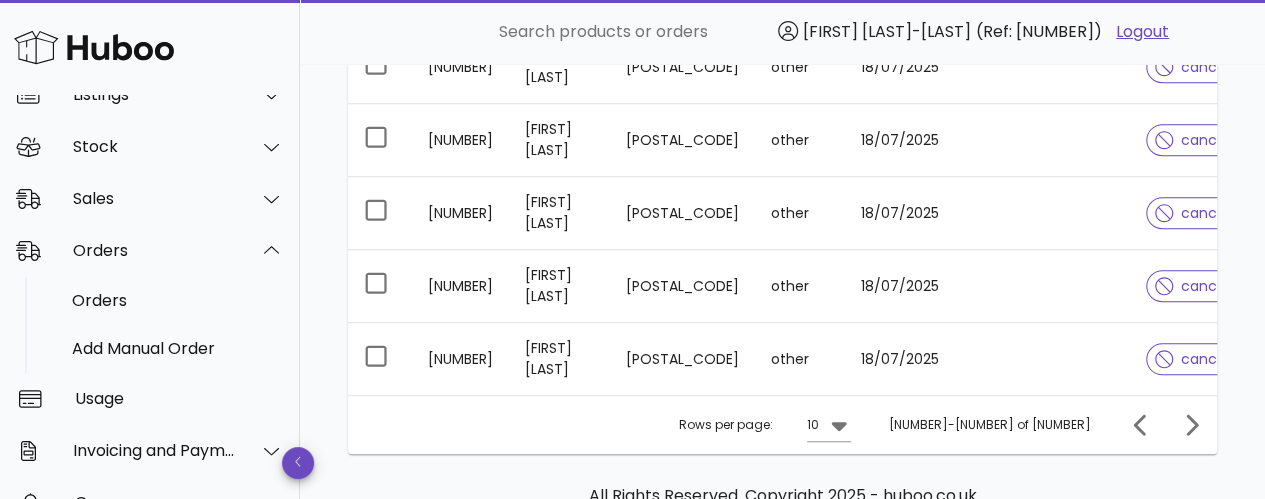 scroll, scrollTop: 813, scrollLeft: 0, axis: vertical 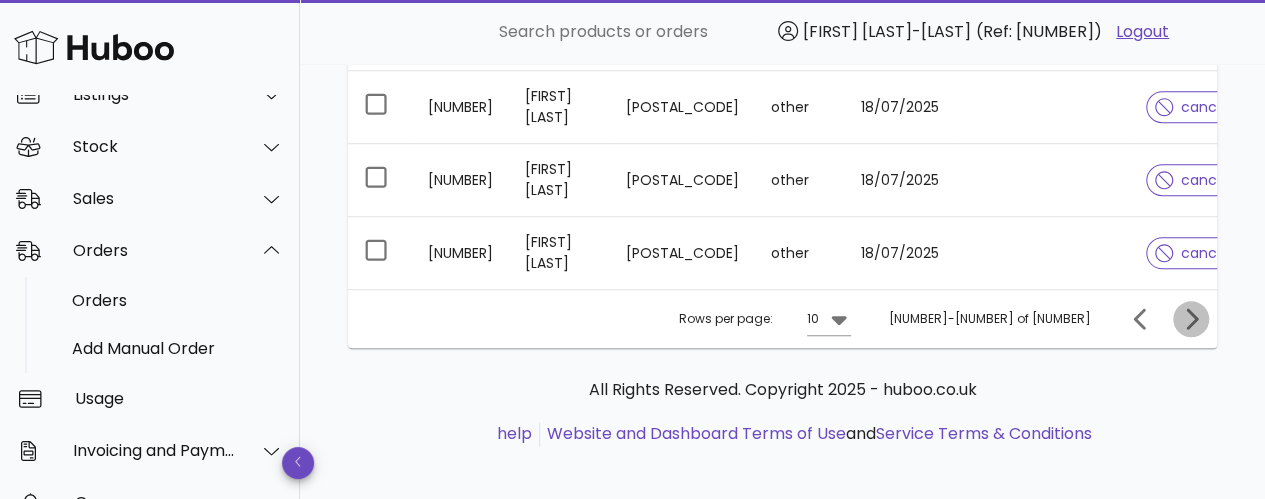 click 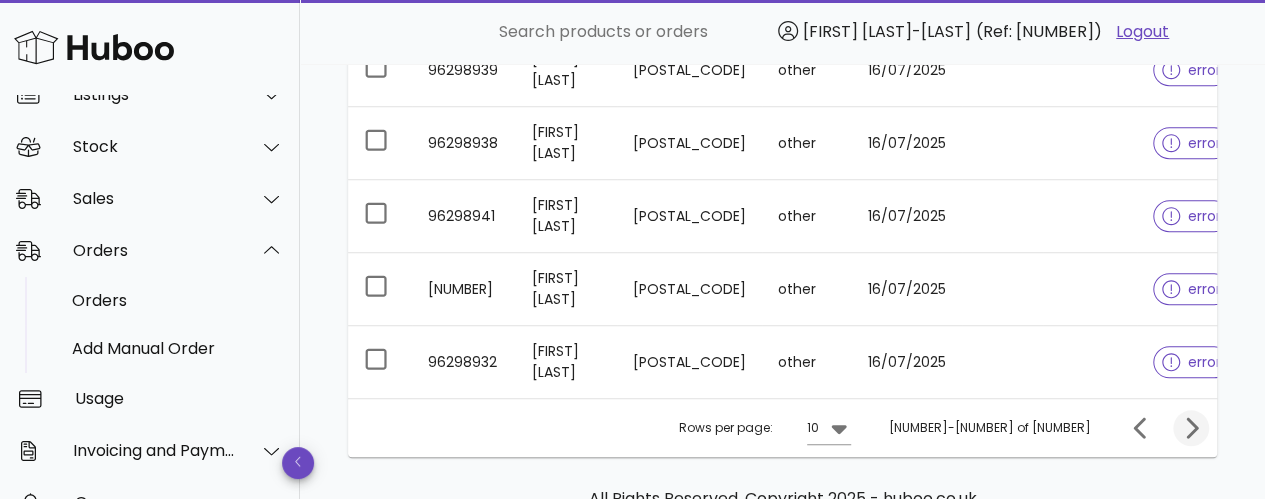 scroll, scrollTop: 813, scrollLeft: 0, axis: vertical 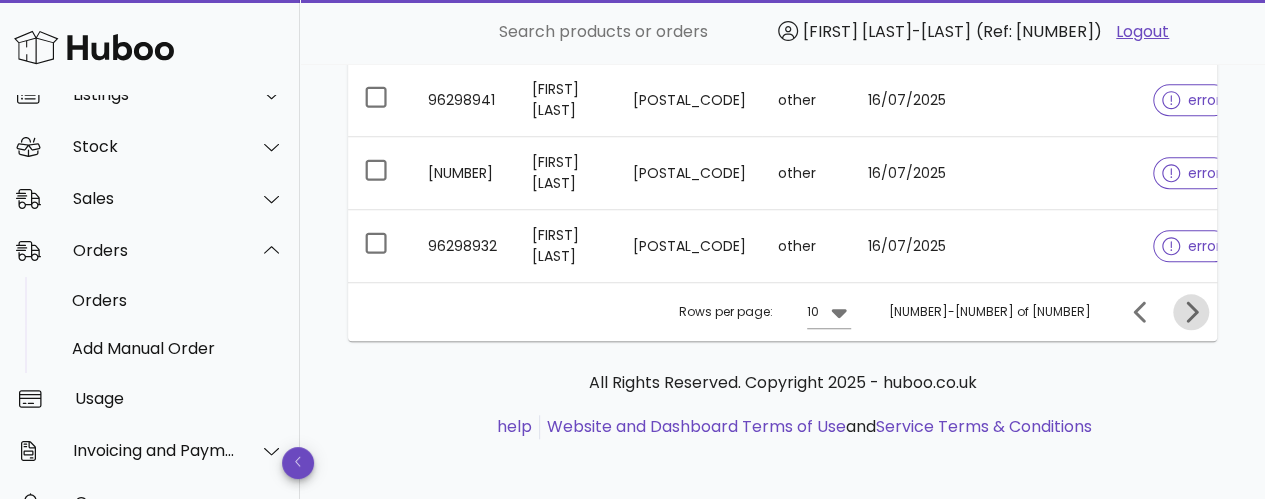 click 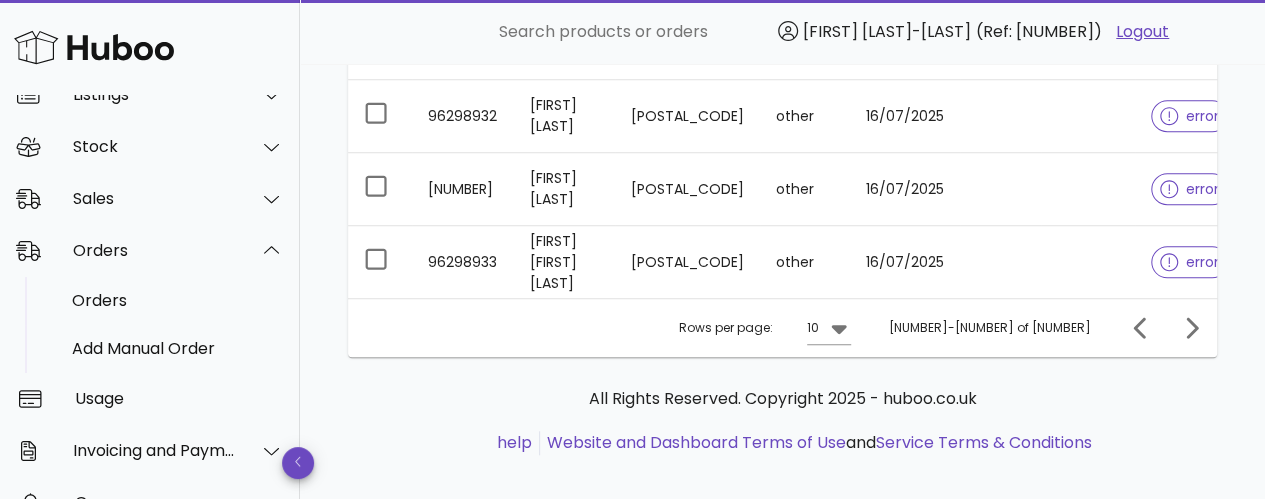scroll, scrollTop: 796, scrollLeft: 0, axis: vertical 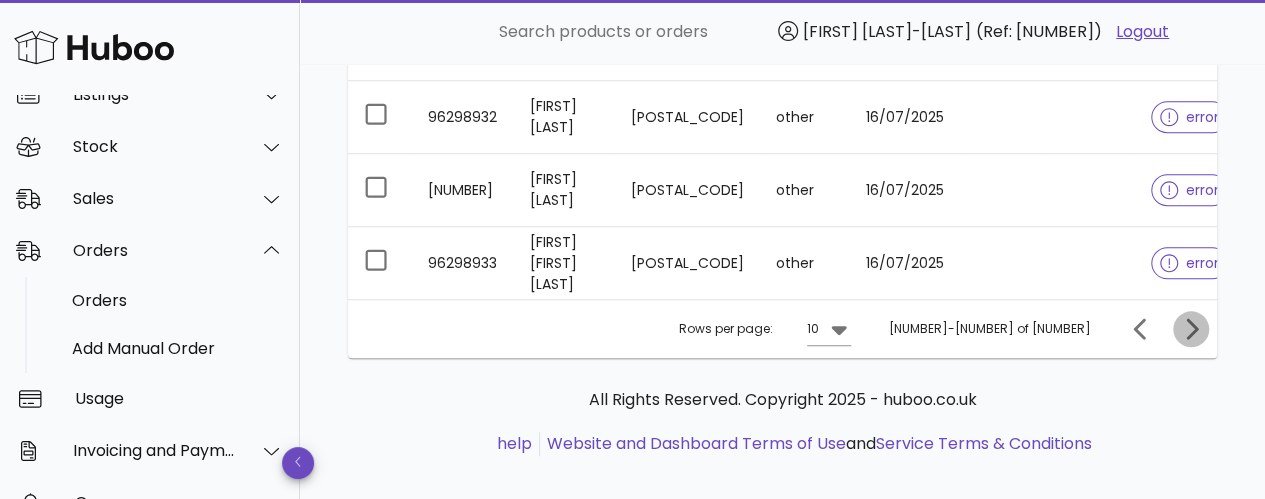 click 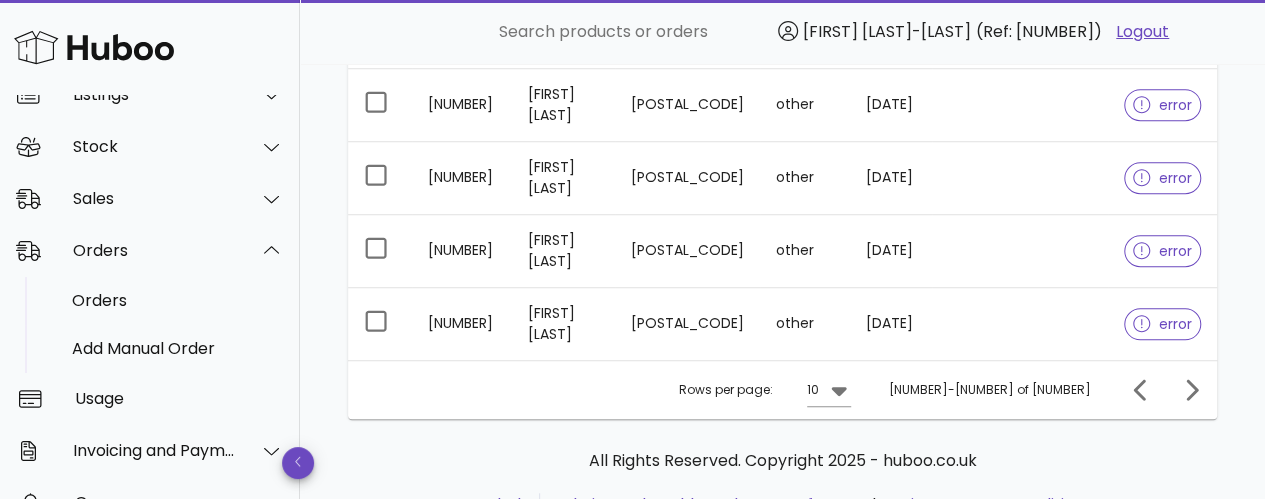 scroll, scrollTop: 744, scrollLeft: 0, axis: vertical 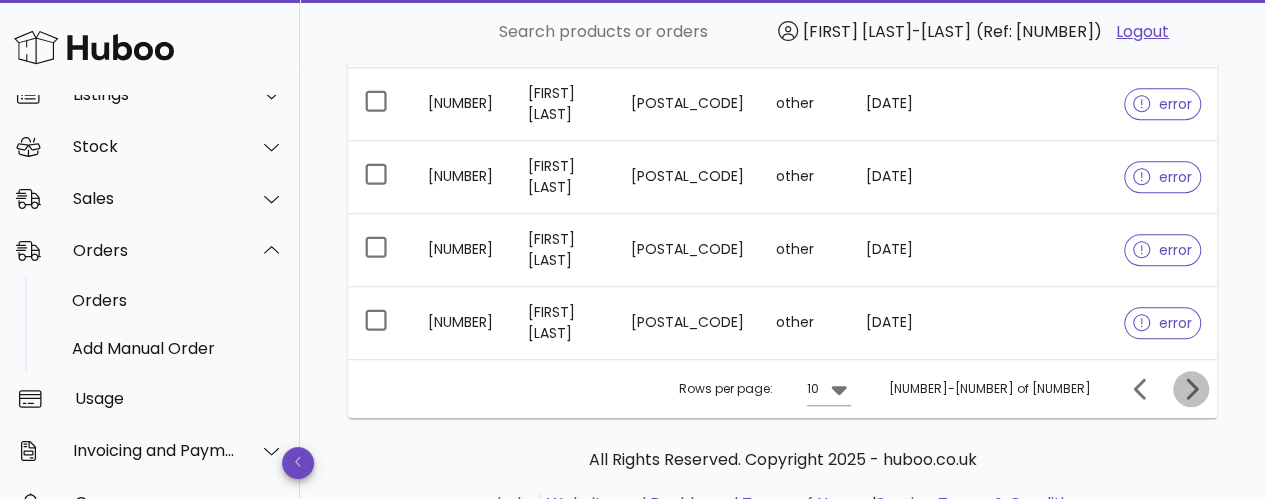 click 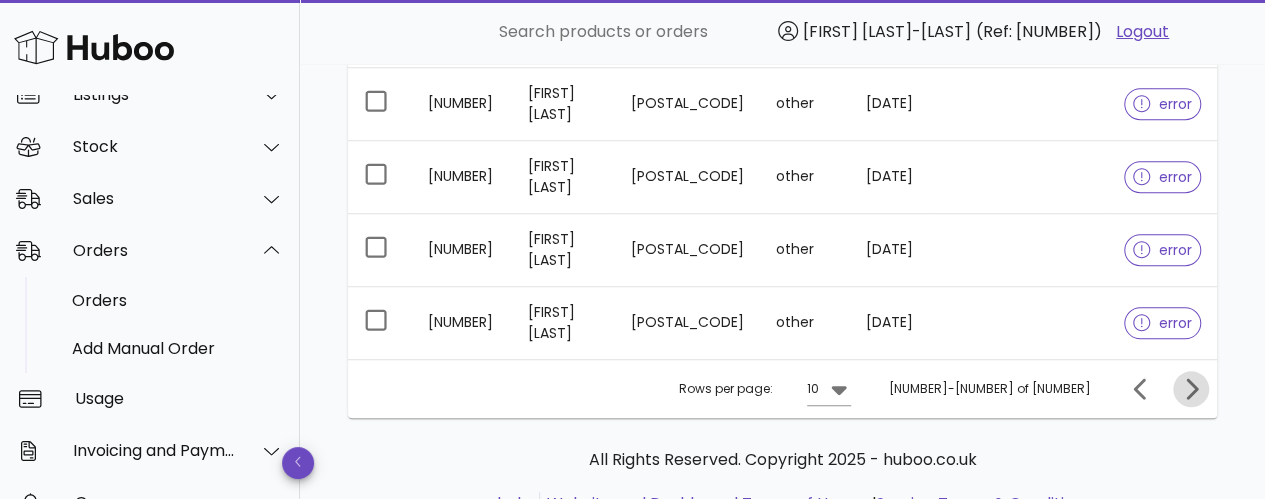 click 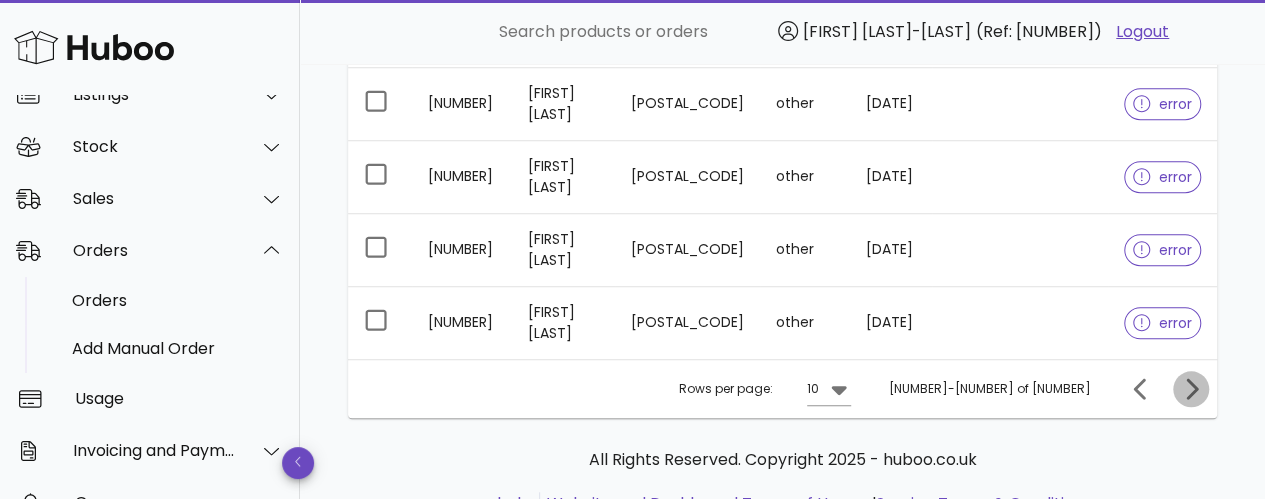 click 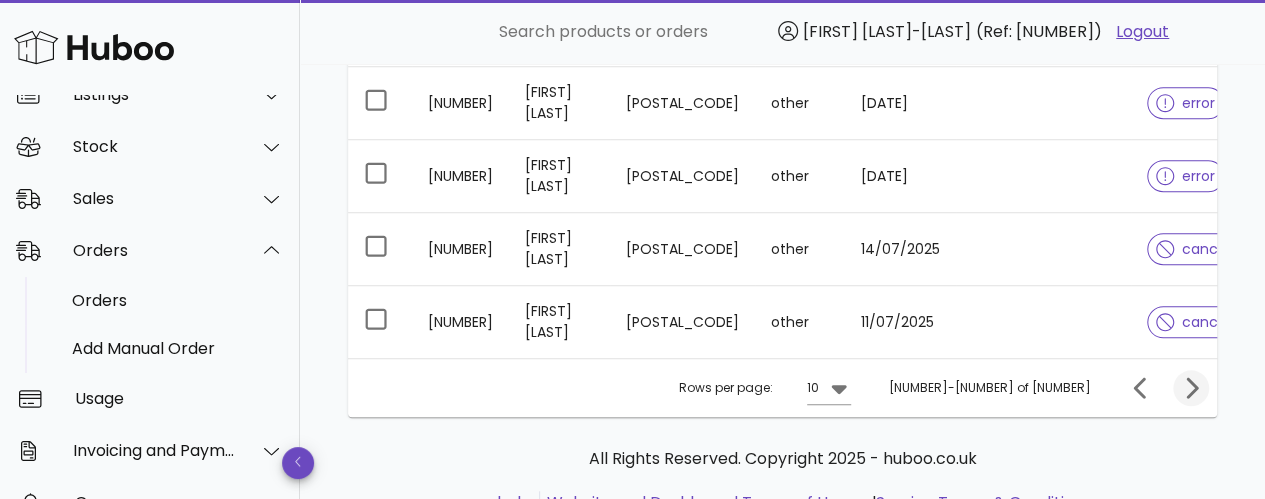 scroll, scrollTop: 813, scrollLeft: 0, axis: vertical 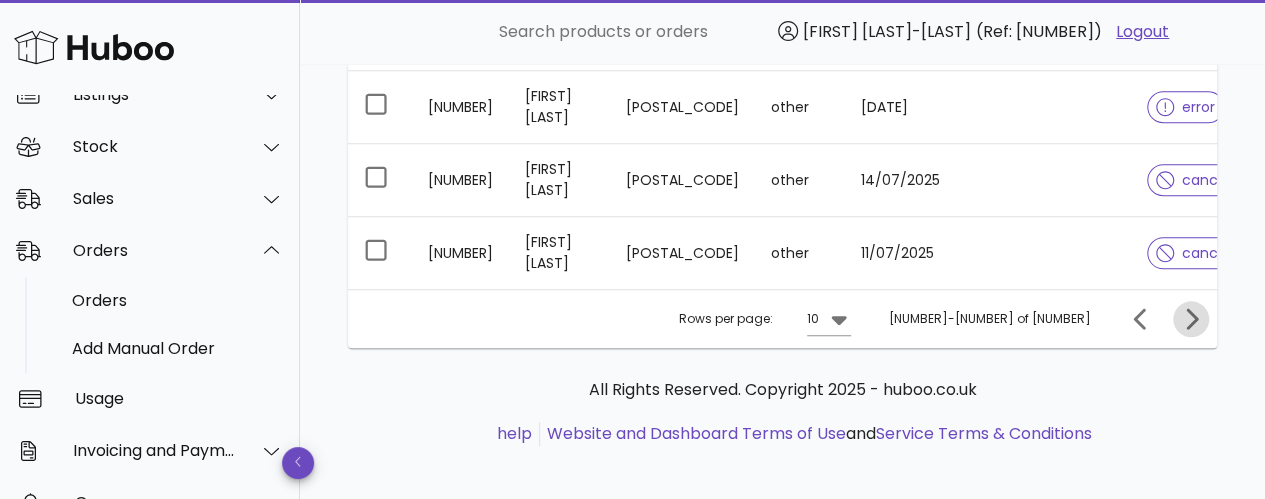click 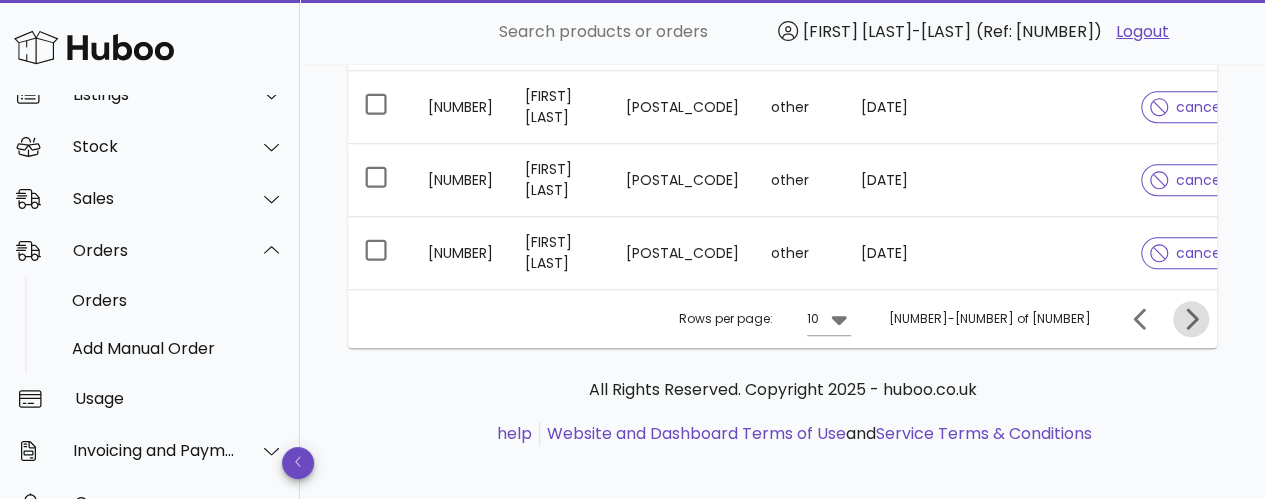 click 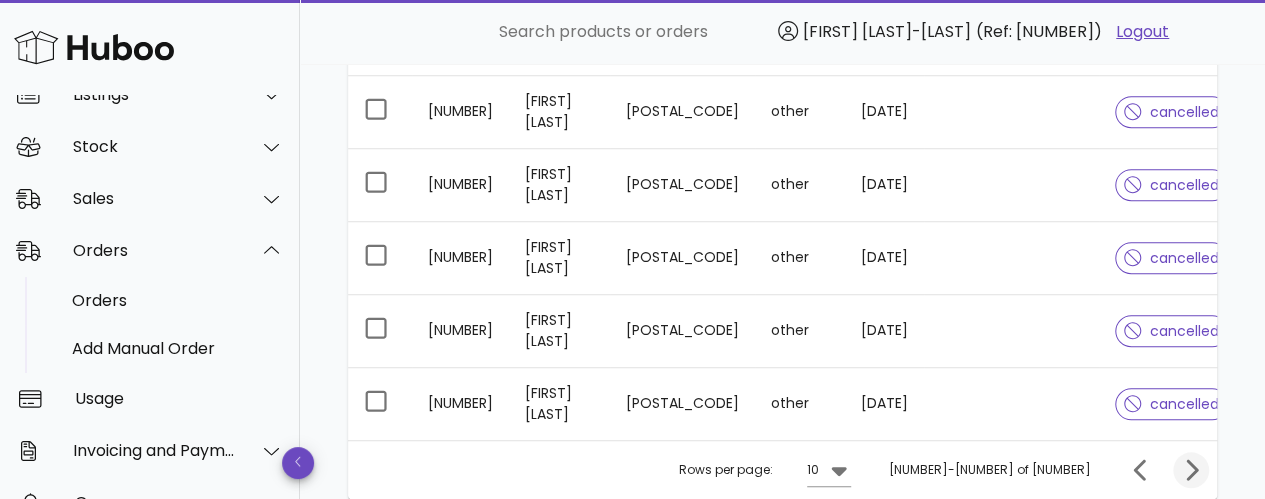 scroll, scrollTop: 813, scrollLeft: 0, axis: vertical 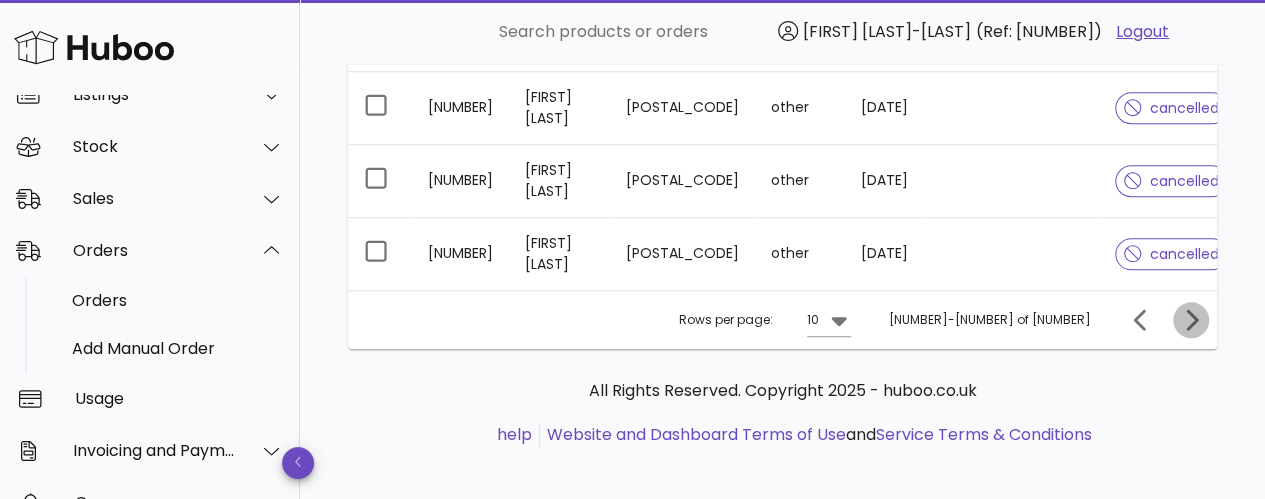 click 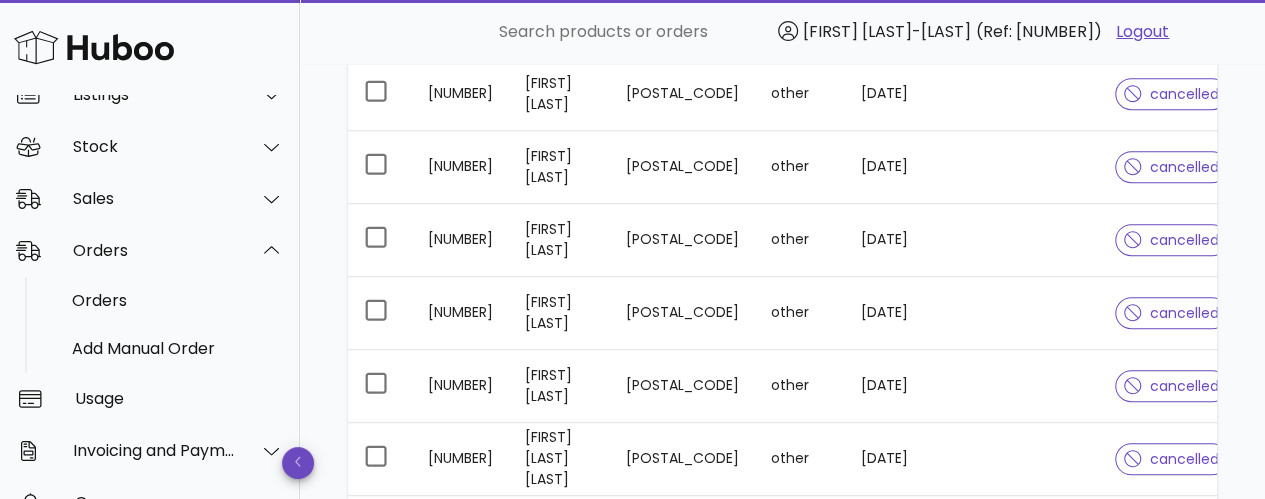 scroll, scrollTop: 609, scrollLeft: 0, axis: vertical 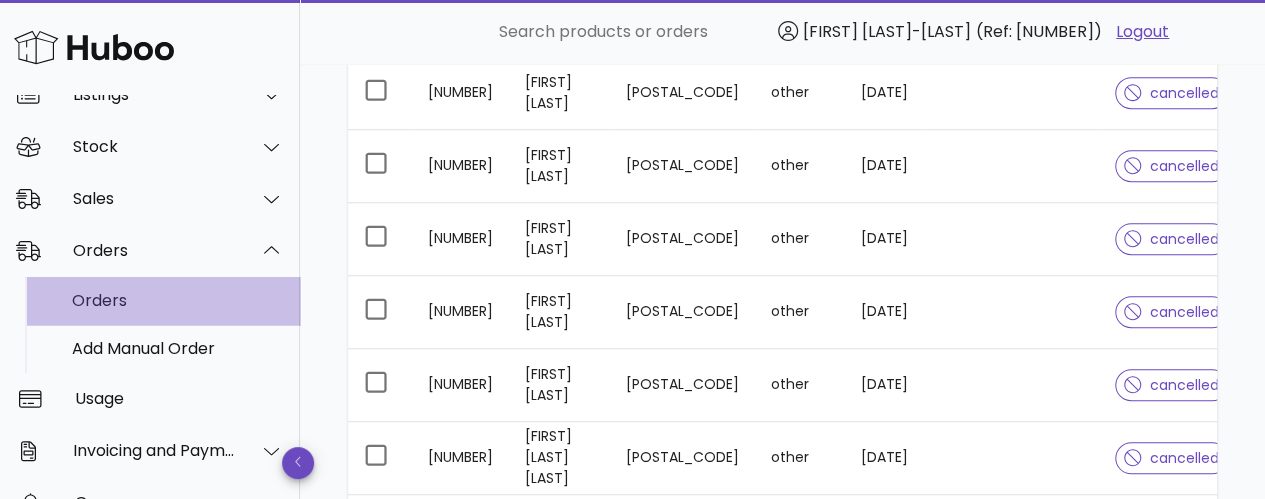 click on "Orders" at bounding box center [178, 300] 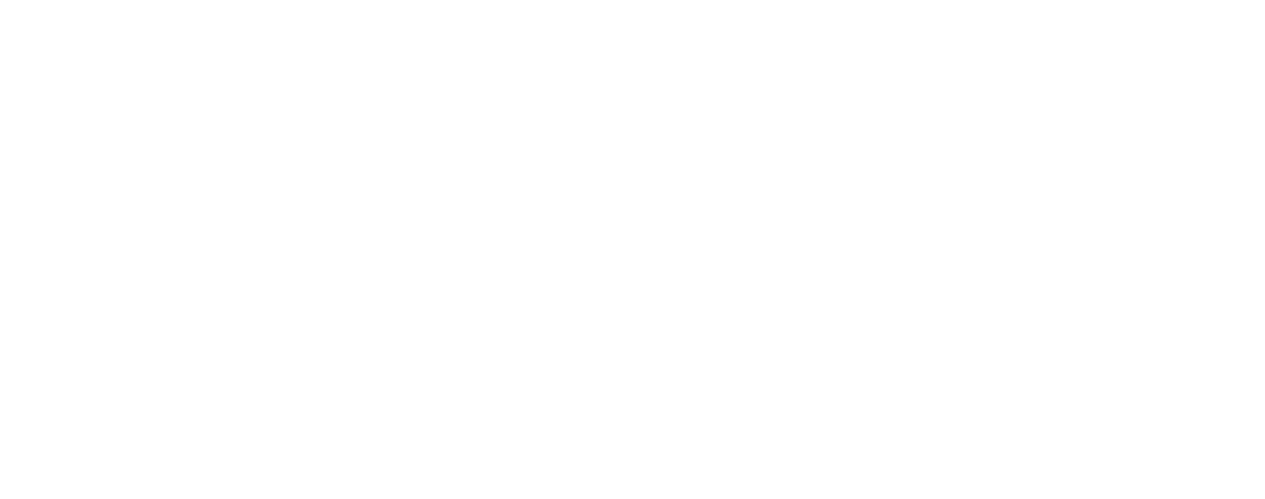 scroll, scrollTop: 0, scrollLeft: 0, axis: both 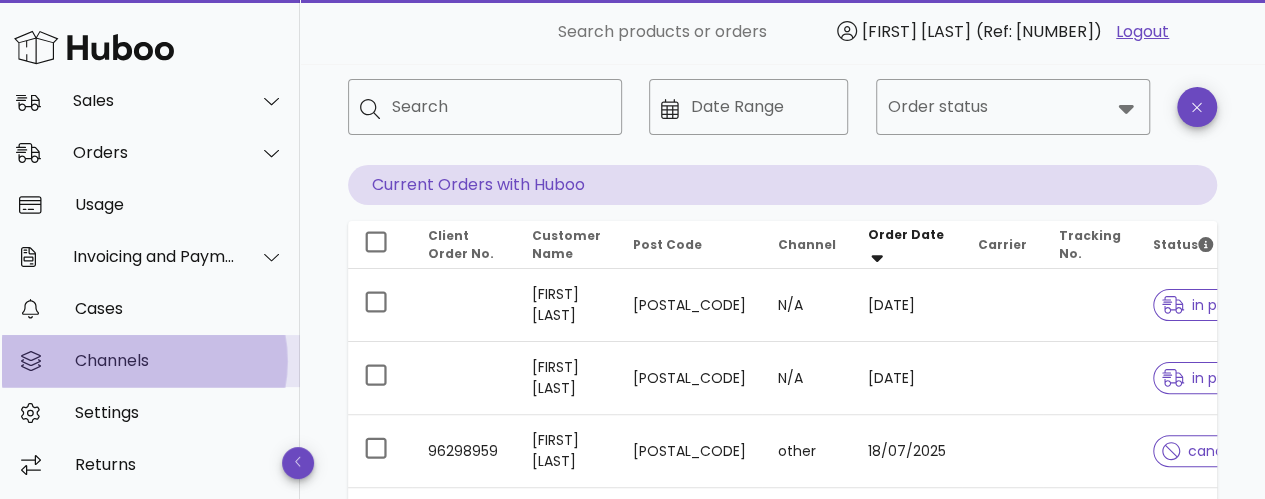click on "Channels" at bounding box center [179, 360] 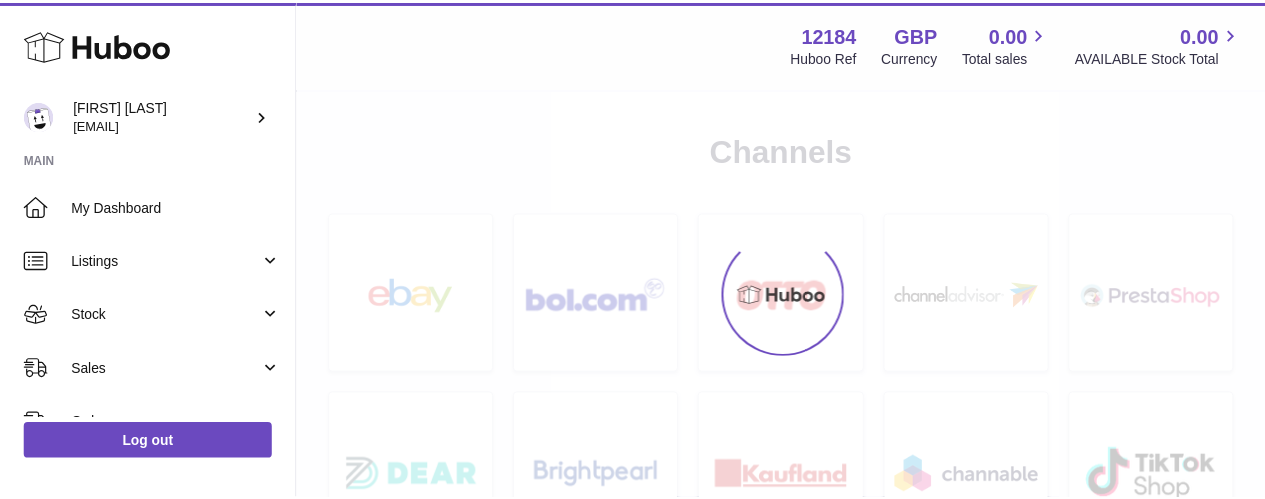 scroll, scrollTop: 0, scrollLeft: 0, axis: both 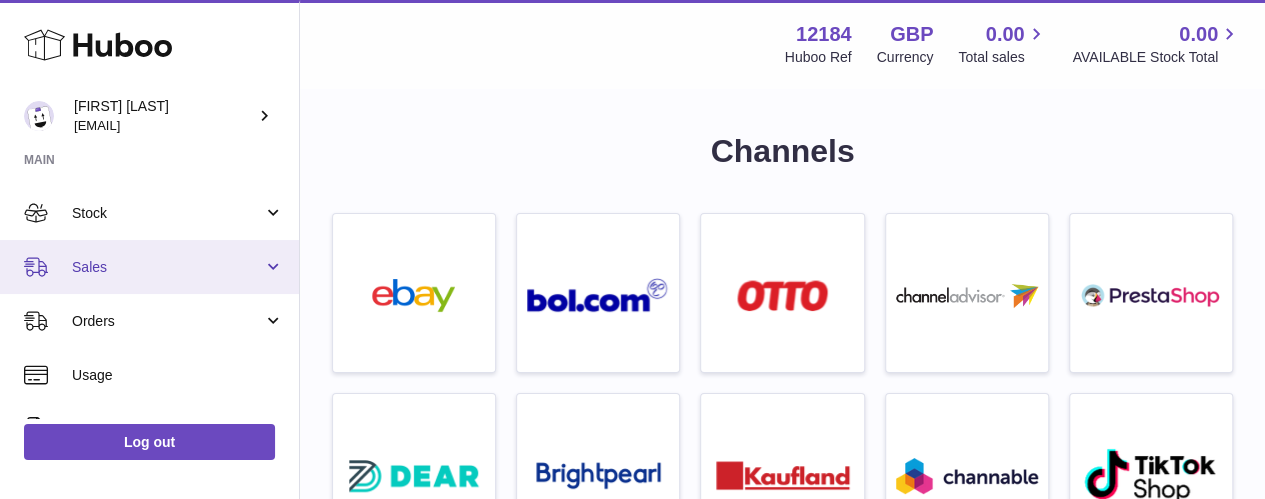 click on "Sales" at bounding box center [167, 267] 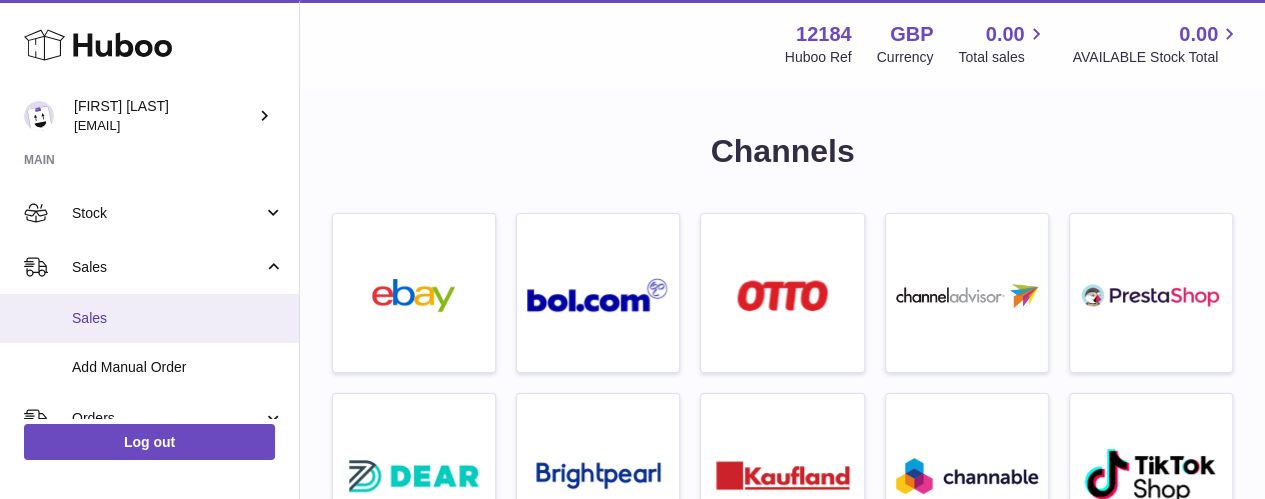 click on "Sales" at bounding box center [178, 318] 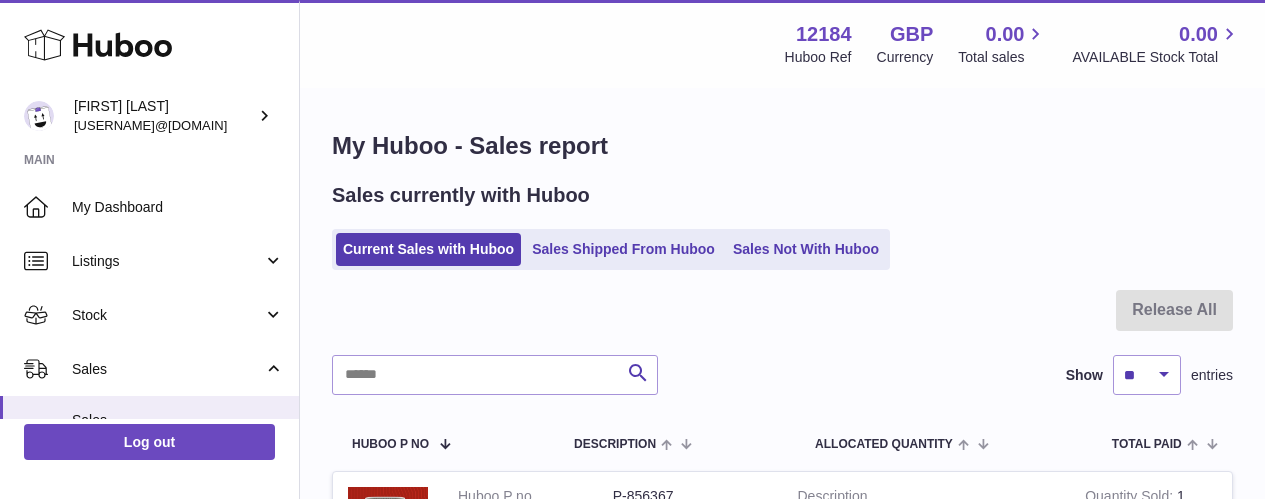scroll, scrollTop: 0, scrollLeft: 0, axis: both 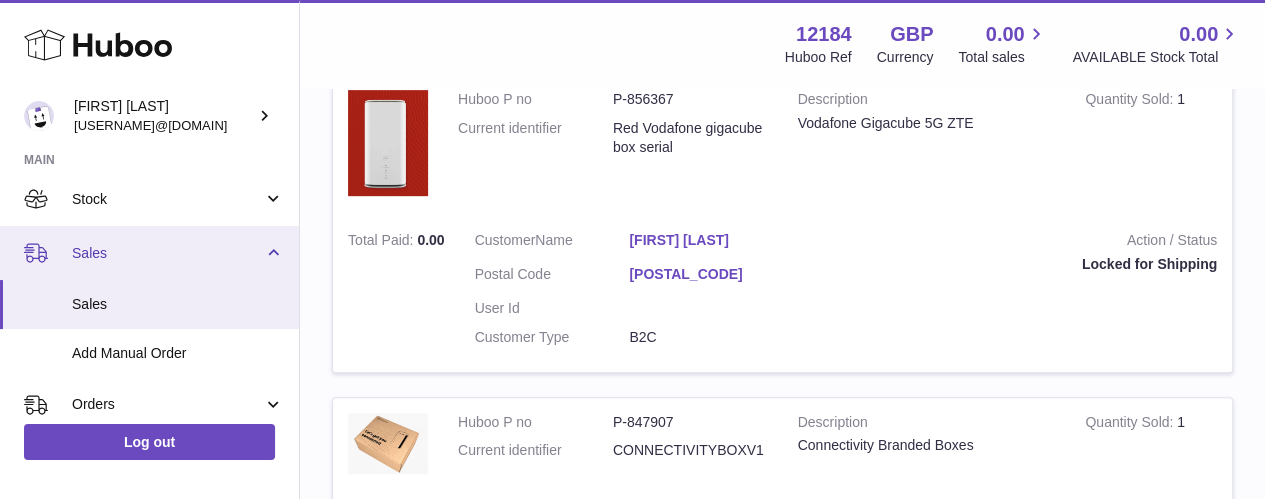 click on "Sales" at bounding box center (167, 253) 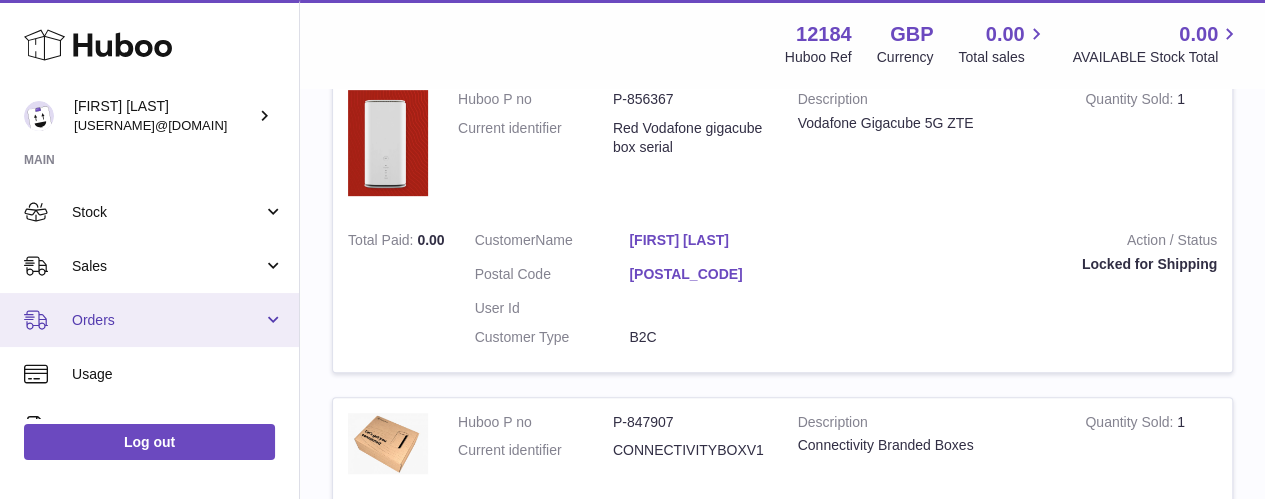 scroll, scrollTop: 88, scrollLeft: 0, axis: vertical 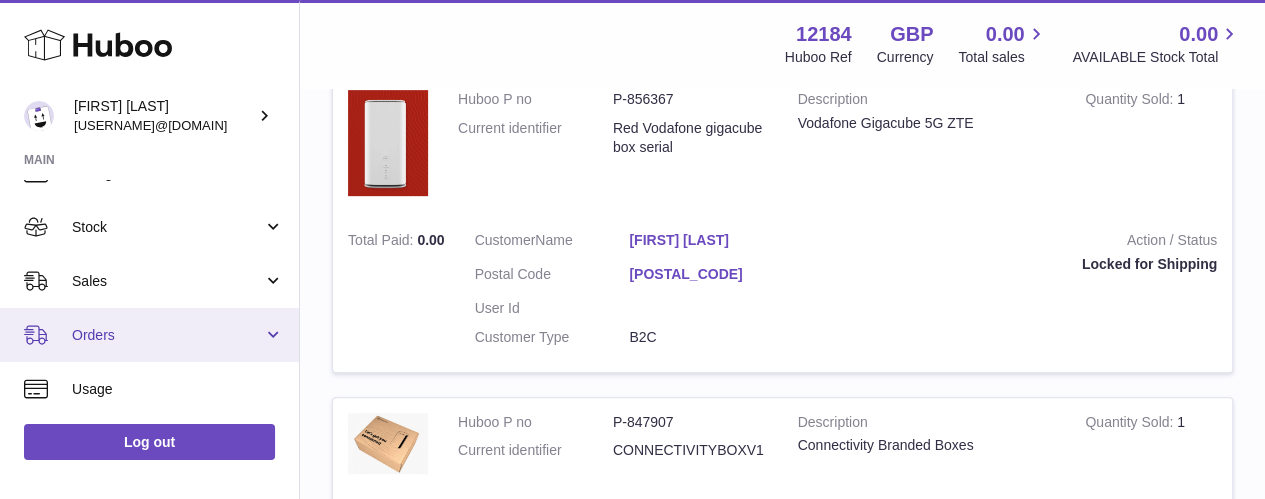 click on "Orders" at bounding box center (167, 335) 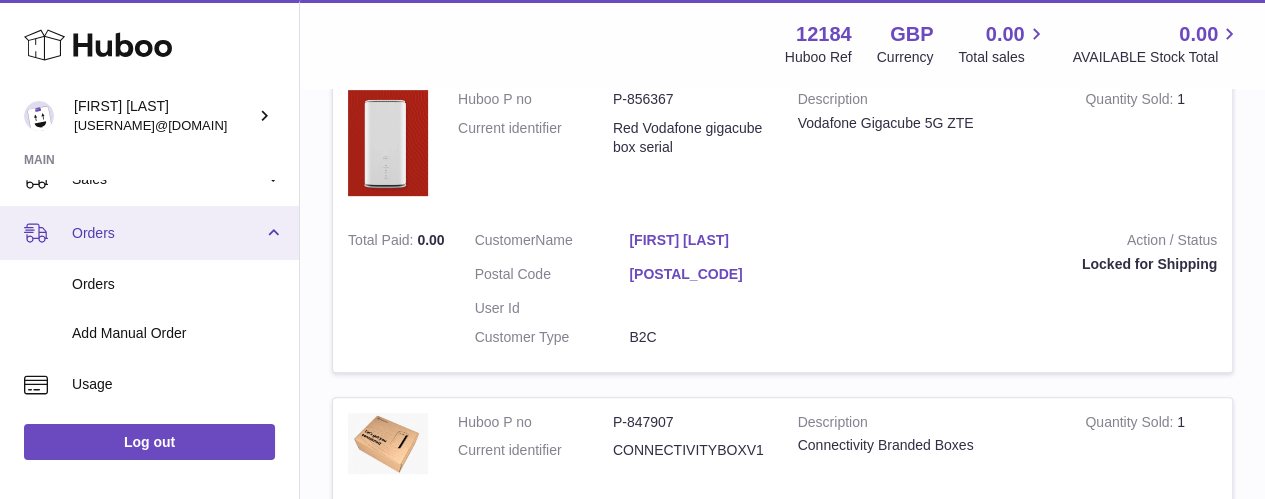 scroll, scrollTop: 196, scrollLeft: 0, axis: vertical 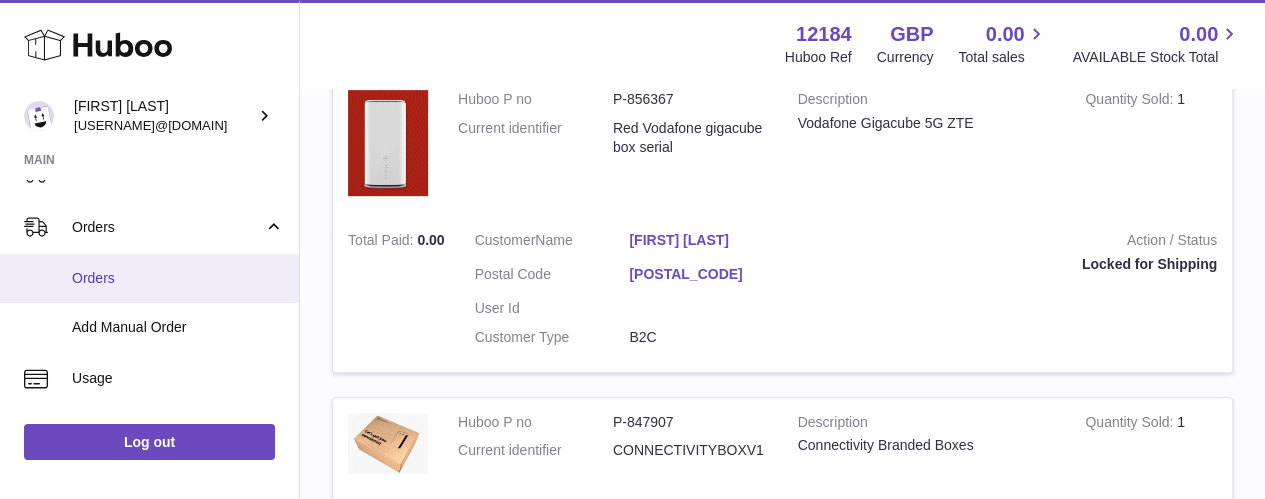 click on "Orders" at bounding box center (178, 278) 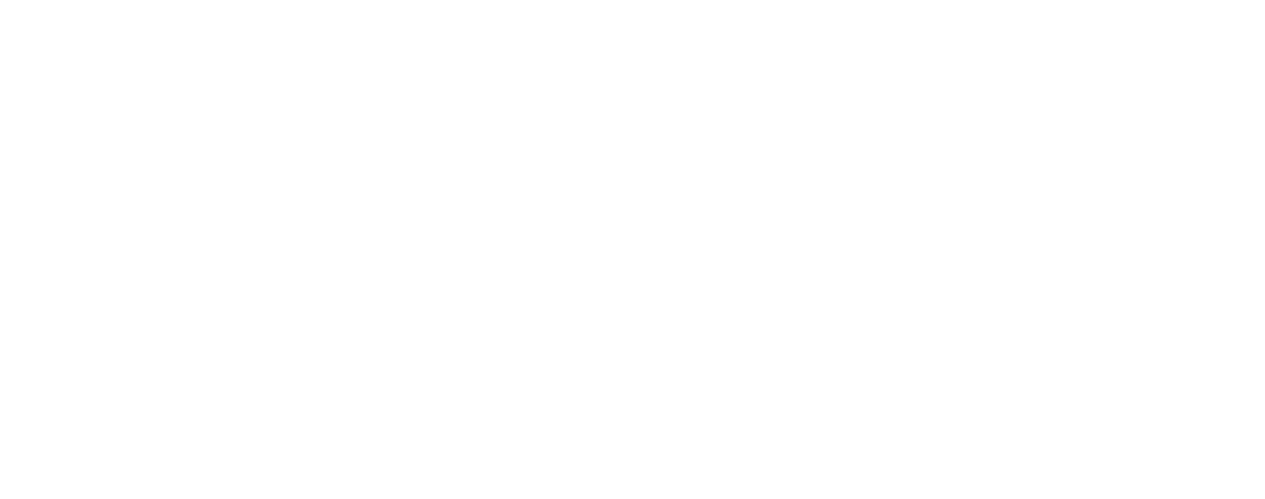 scroll, scrollTop: 0, scrollLeft: 0, axis: both 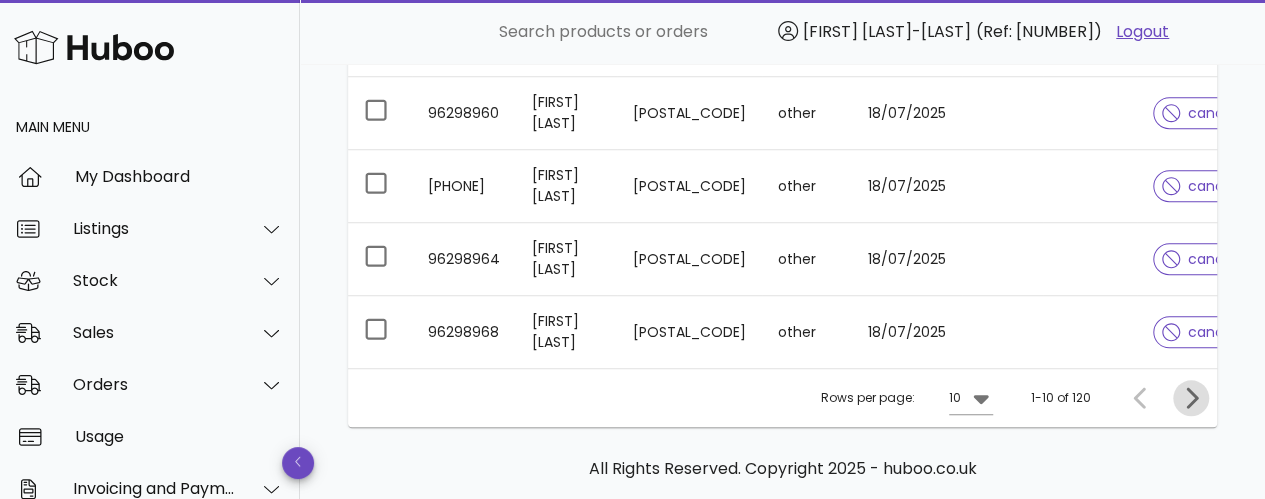 click 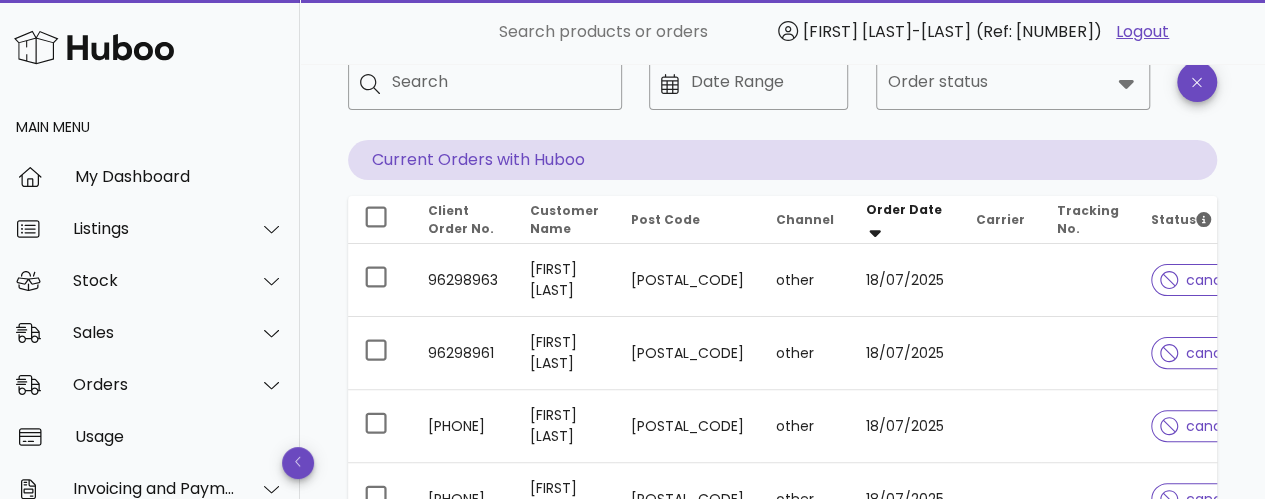 scroll, scrollTop: 0, scrollLeft: 0, axis: both 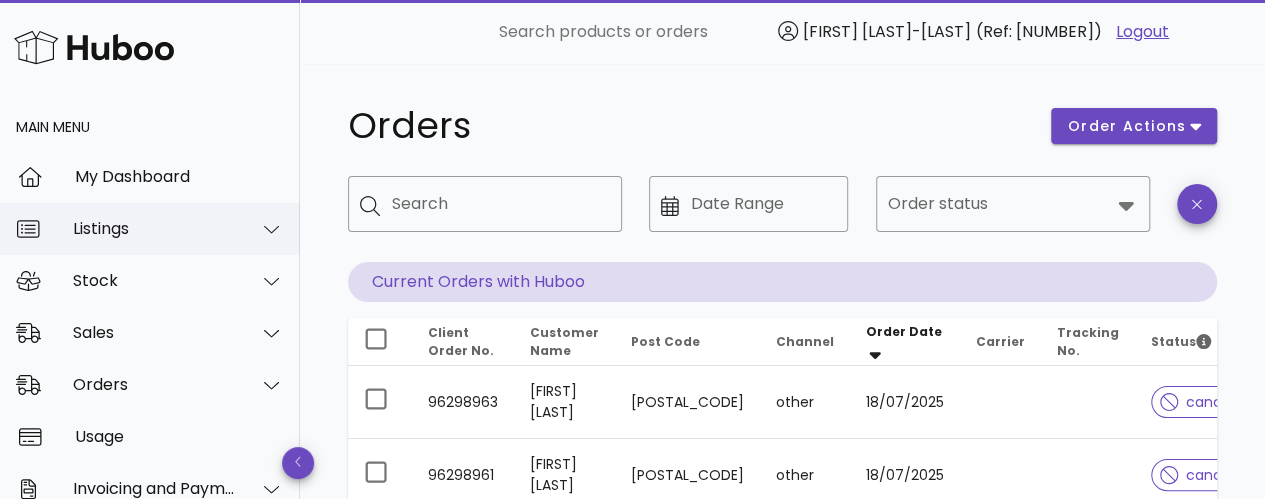 click on "Listings" at bounding box center (150, 229) 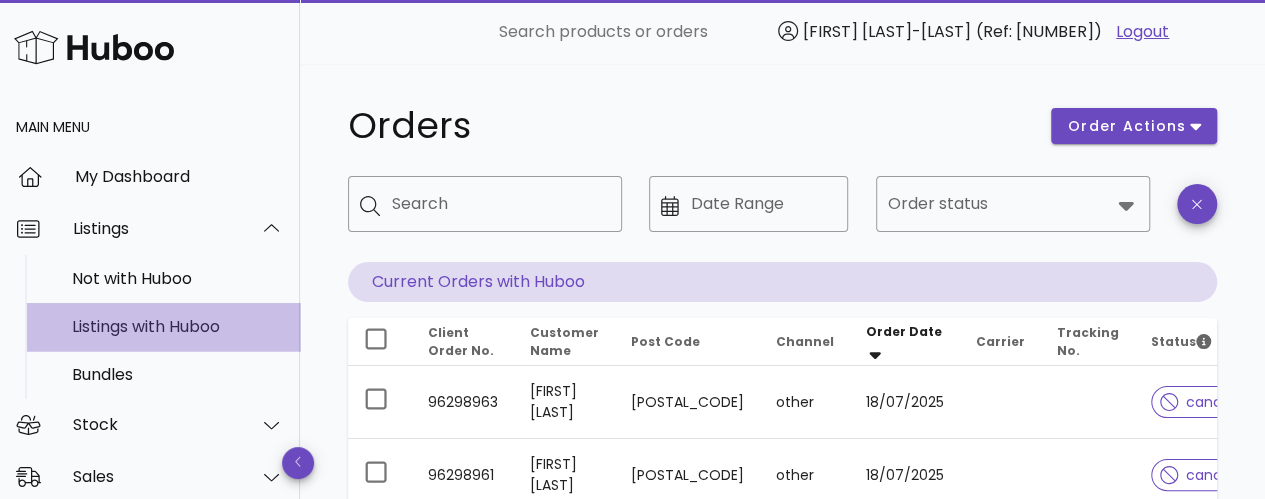 click on "Listings with Huboo" at bounding box center [178, 326] 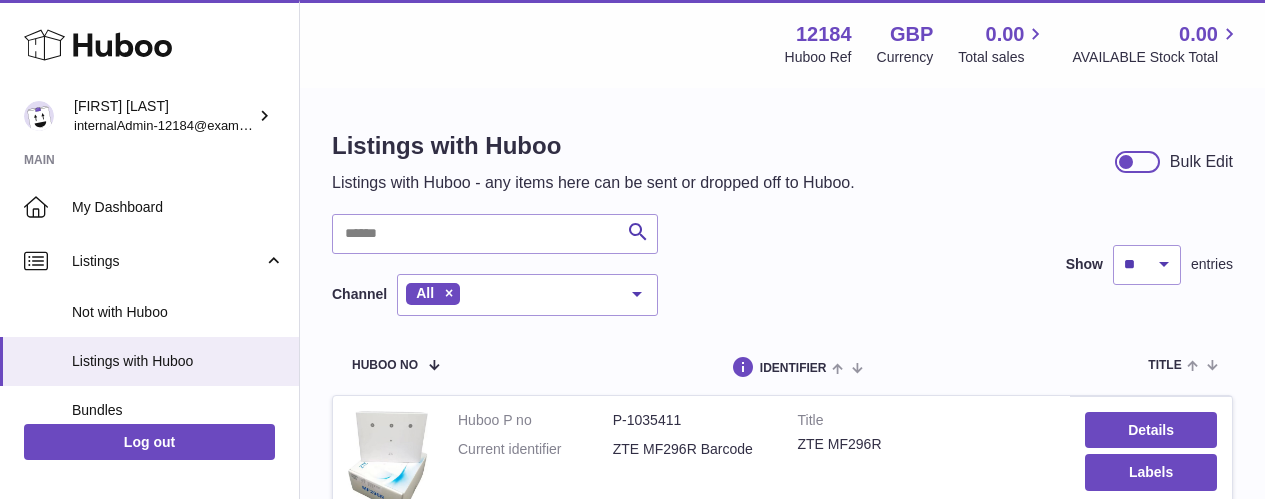 scroll, scrollTop: 0, scrollLeft: 0, axis: both 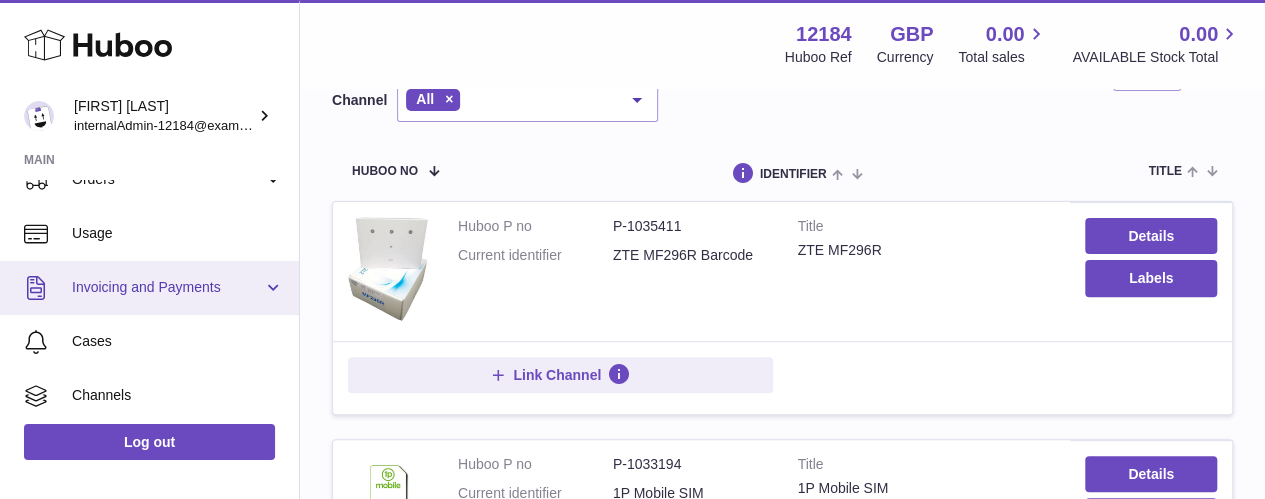 click on "Invoicing and Payments" at bounding box center (167, 287) 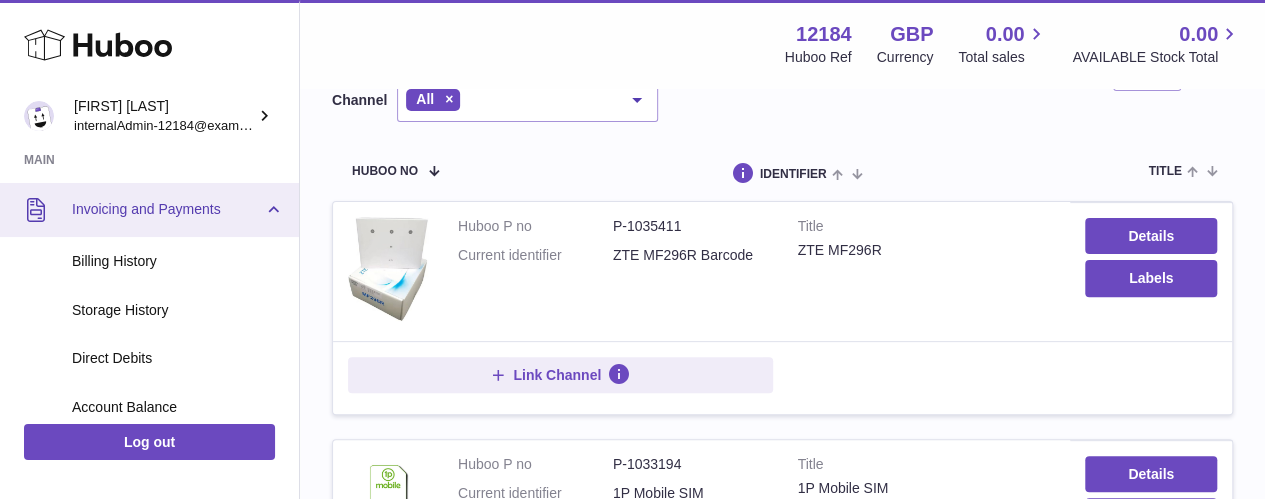 scroll, scrollTop: 470, scrollLeft: 0, axis: vertical 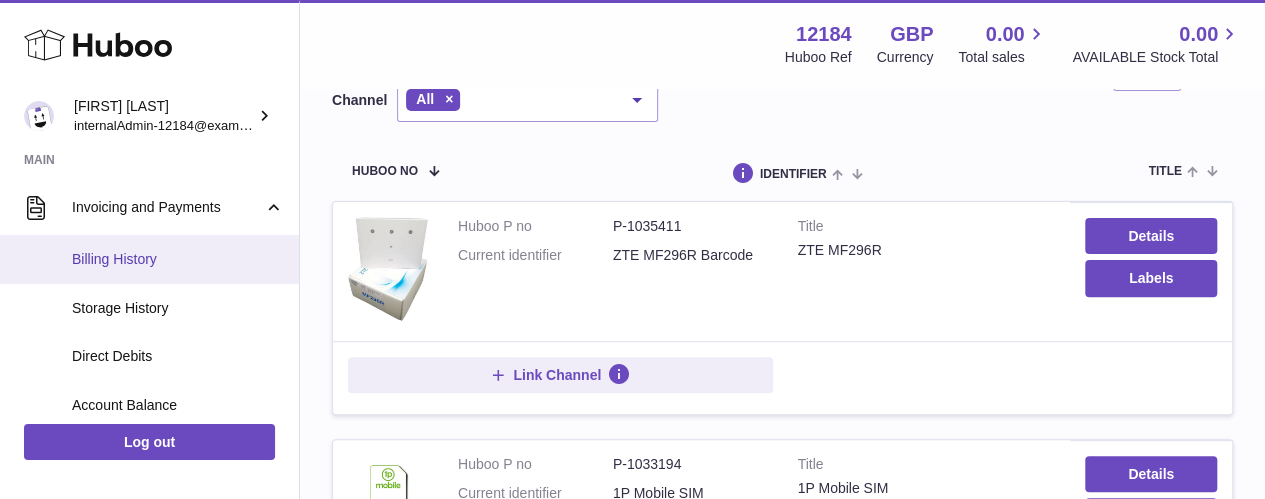 click on "Billing History" at bounding box center (178, 259) 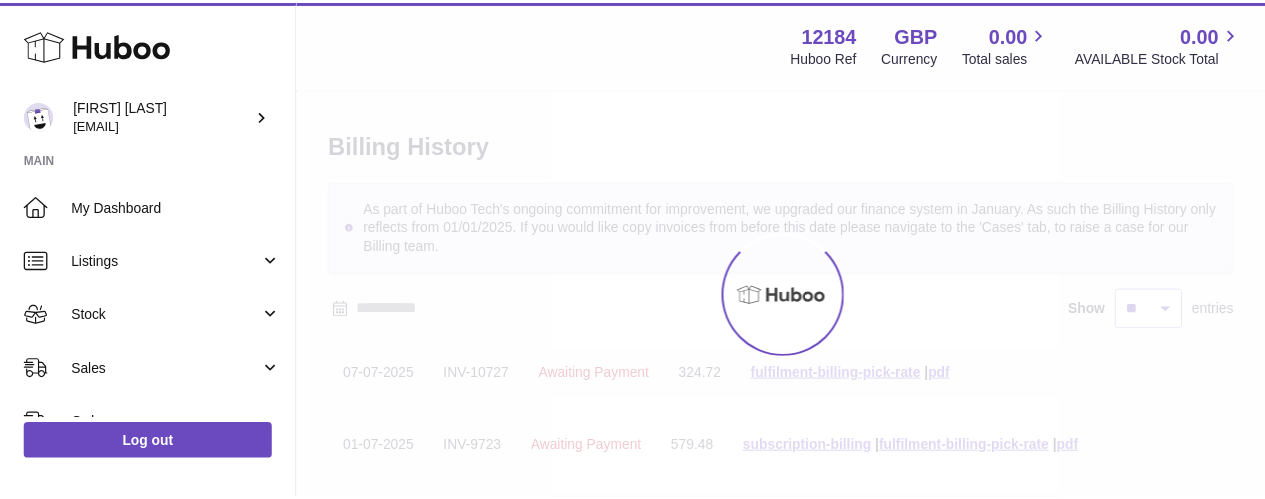 scroll, scrollTop: 0, scrollLeft: 0, axis: both 